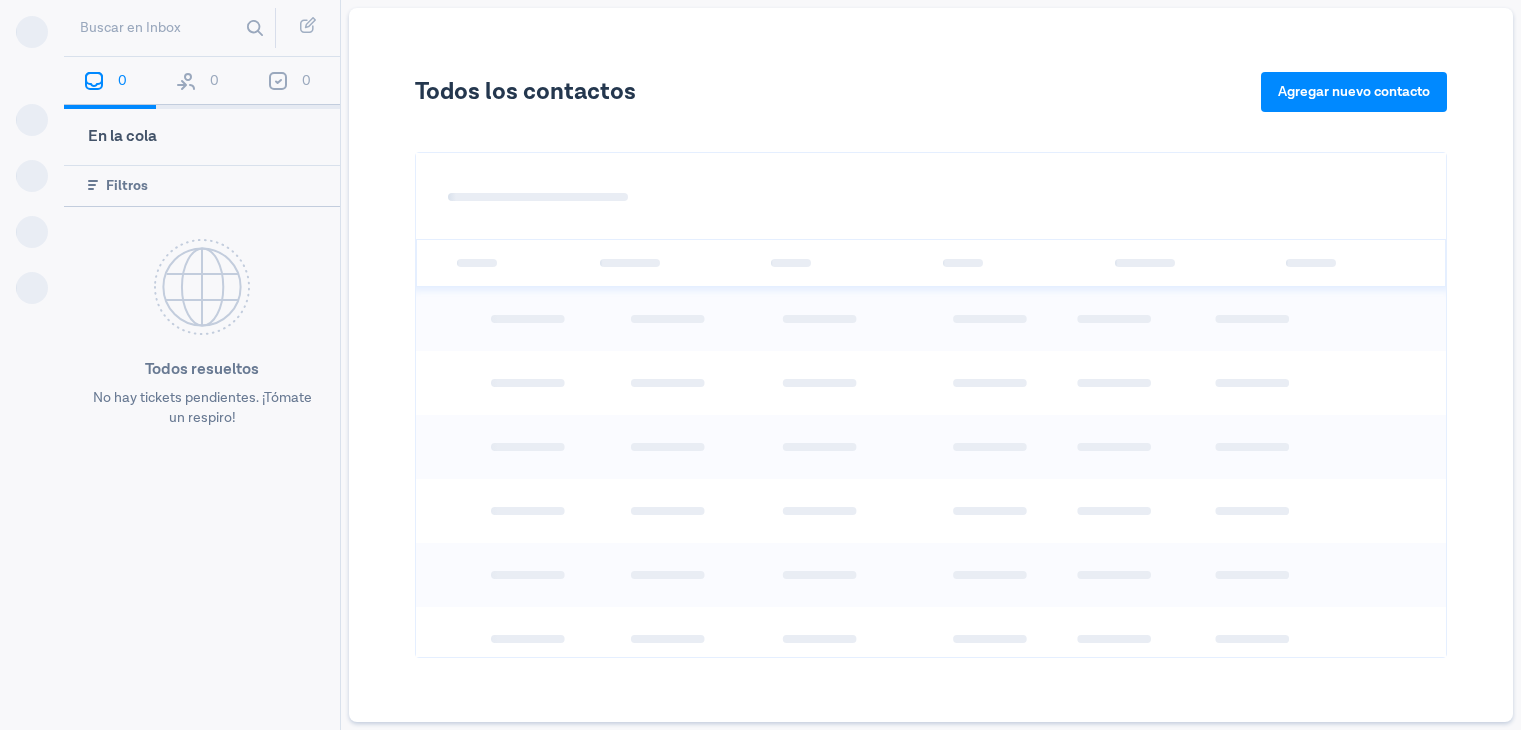 scroll, scrollTop: 0, scrollLeft: 0, axis: both 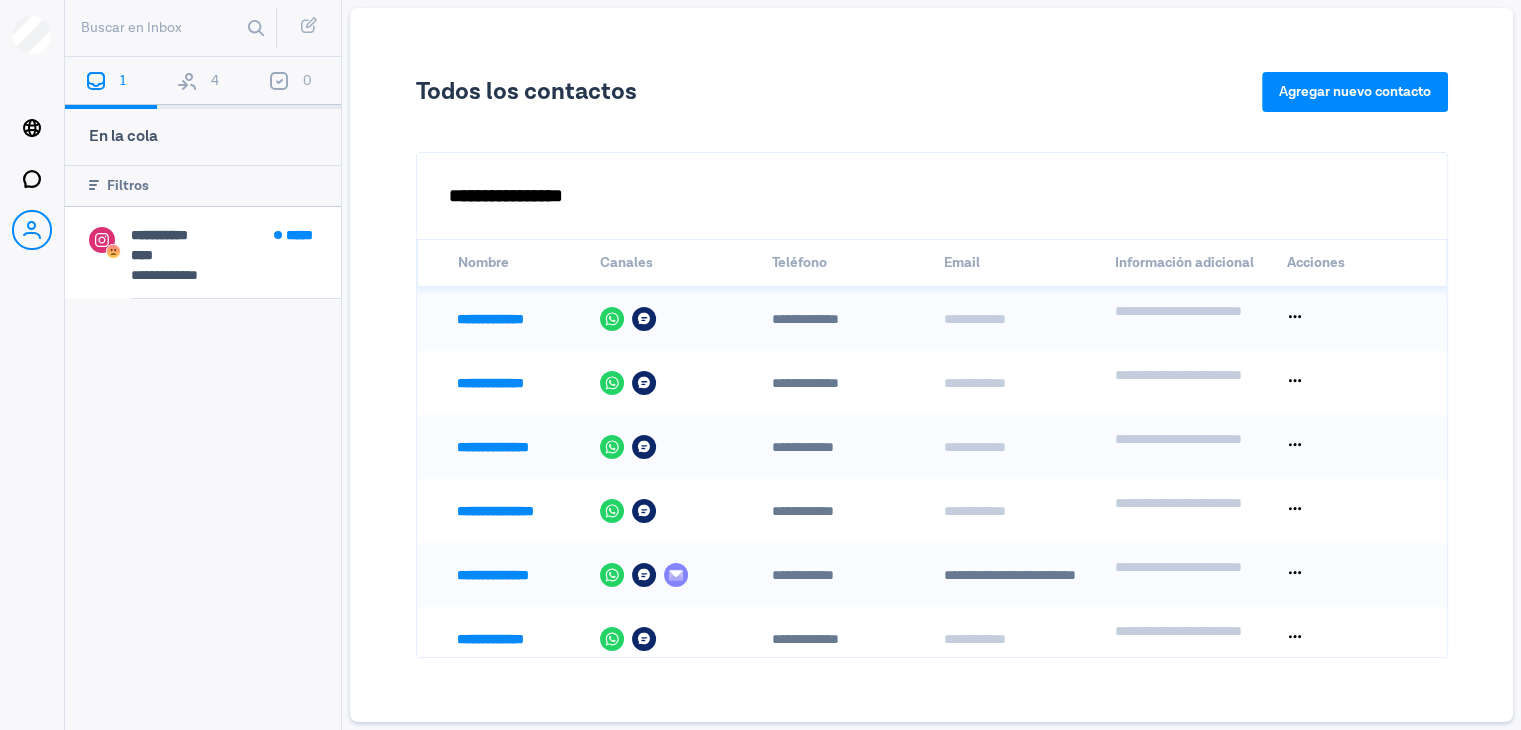 click at bounding box center (187, 81) 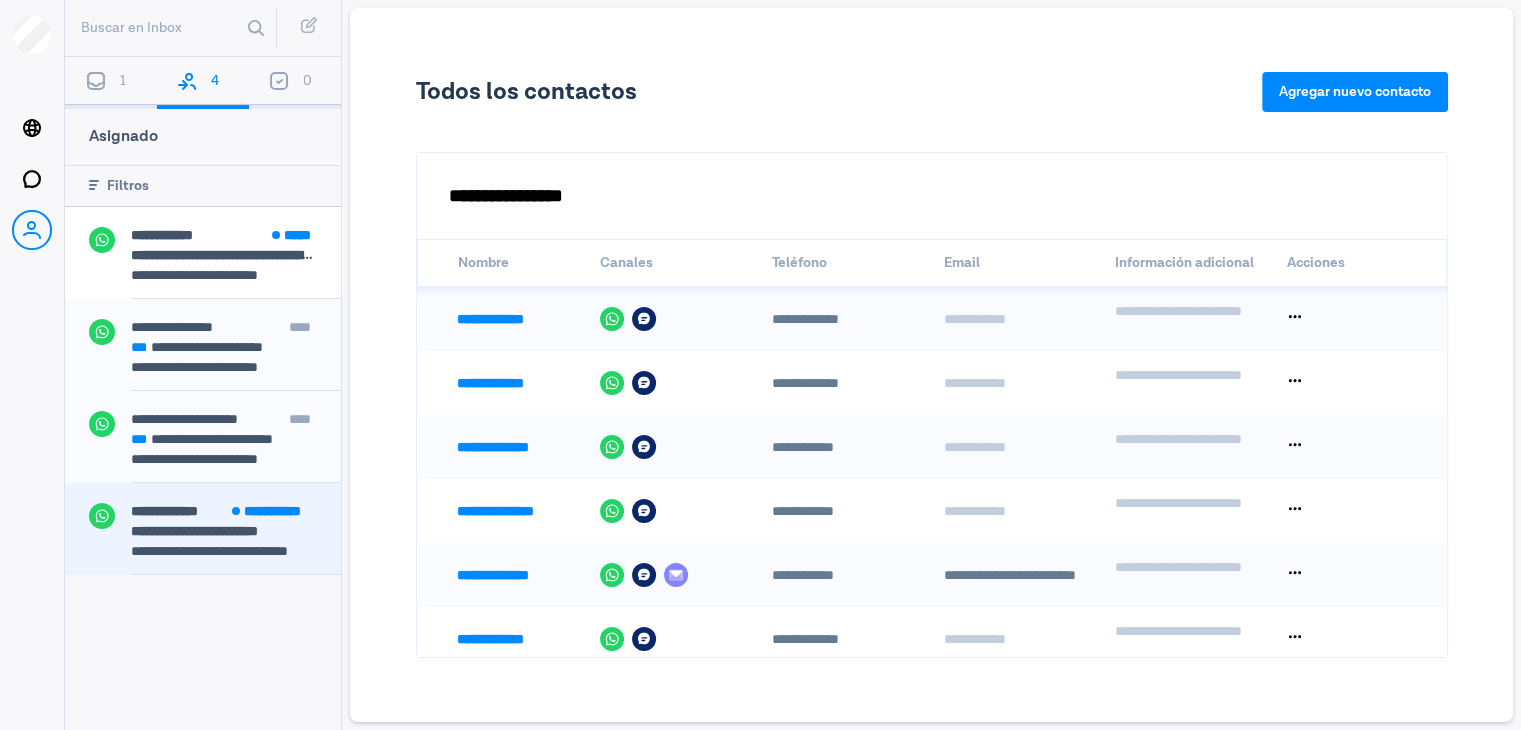 click on "**********" at bounding box center [236, 539] 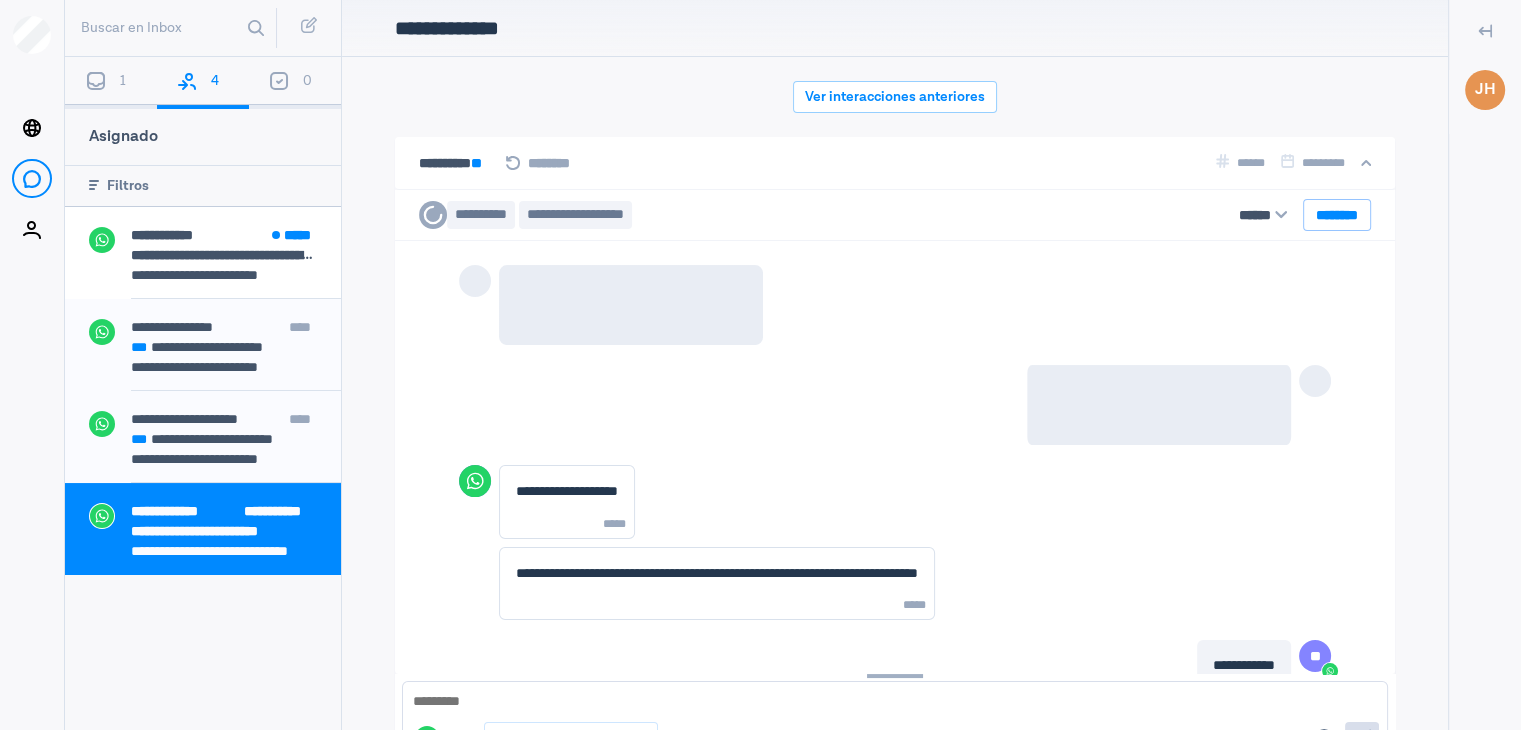 scroll, scrollTop: 0, scrollLeft: 0, axis: both 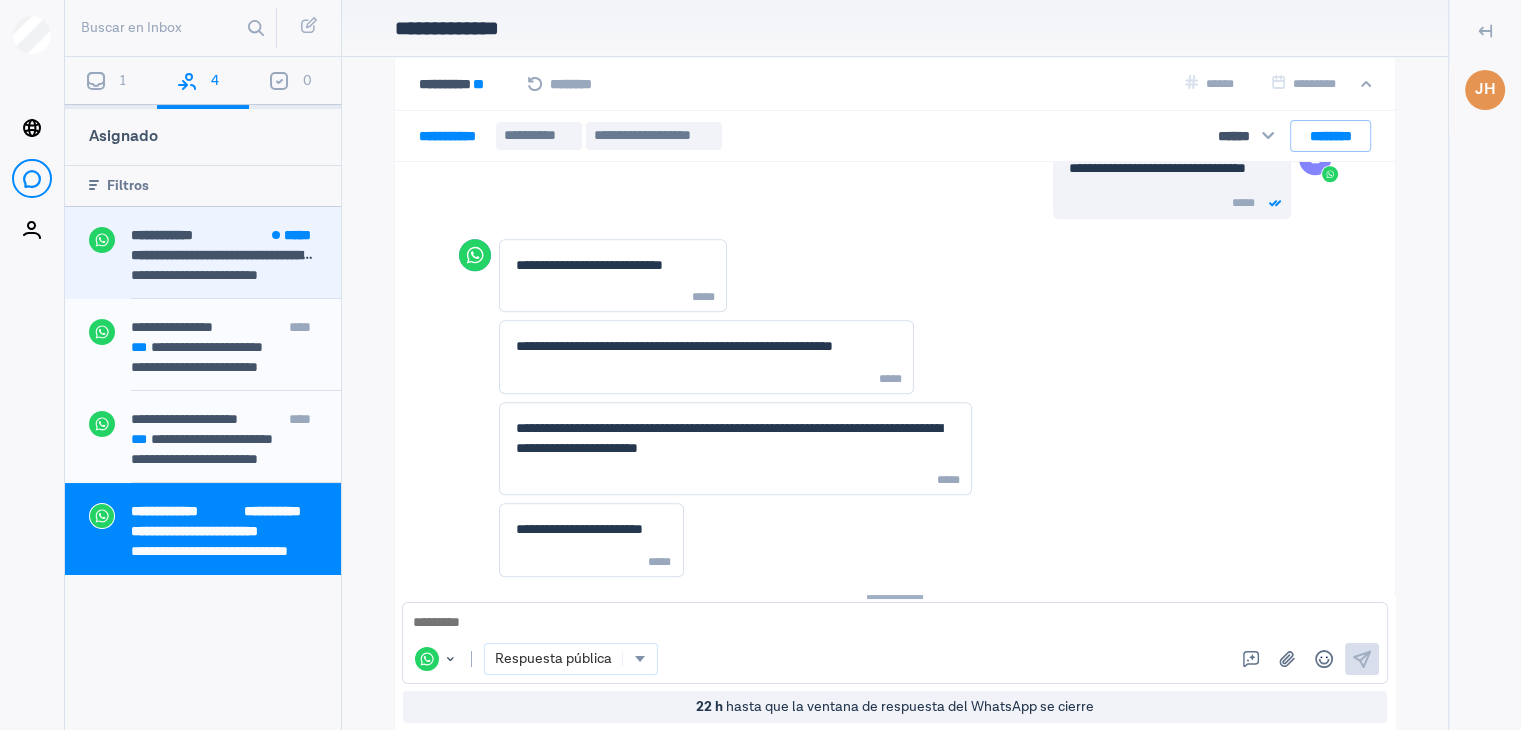 click on "**********" at bounding box center (215, 275) 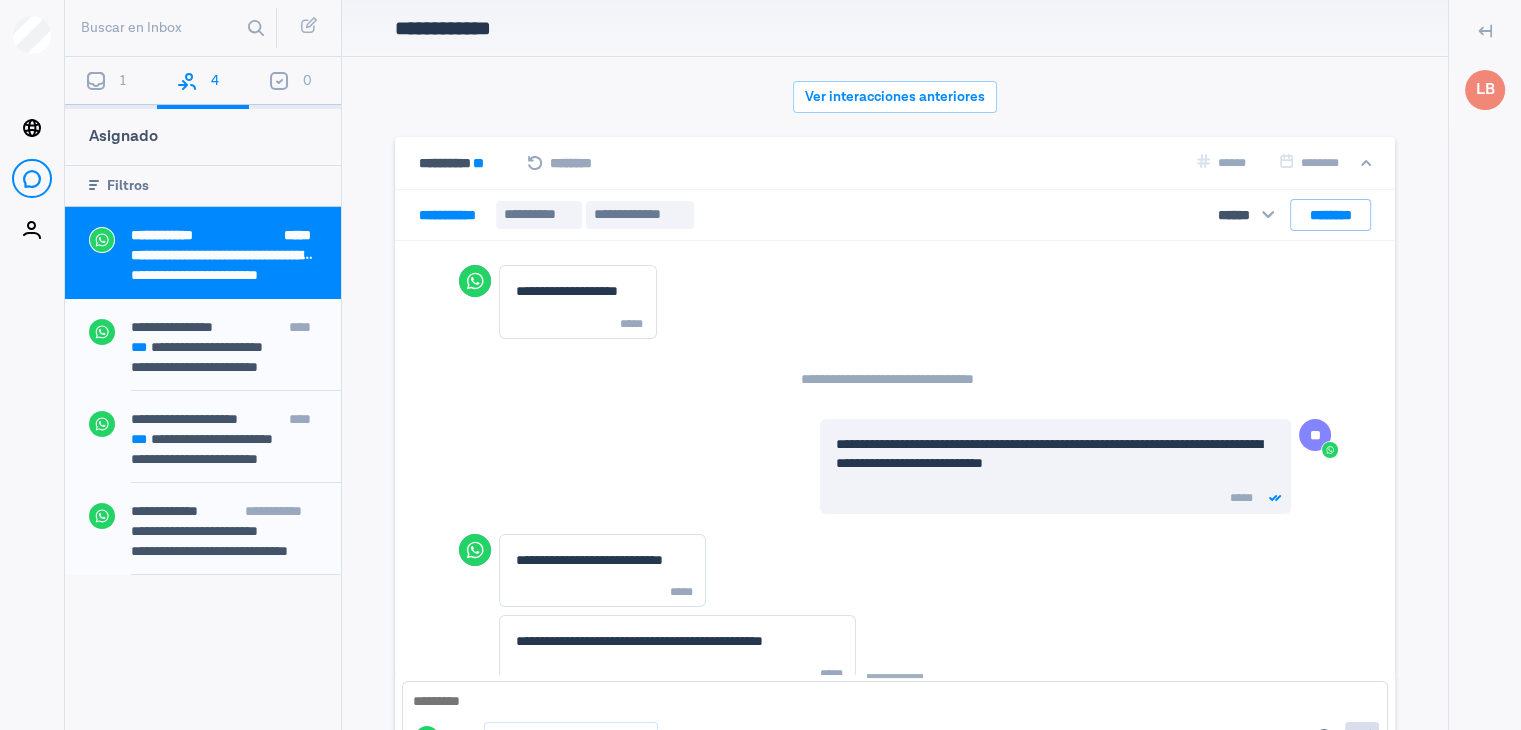 scroll, scrollTop: 79, scrollLeft: 0, axis: vertical 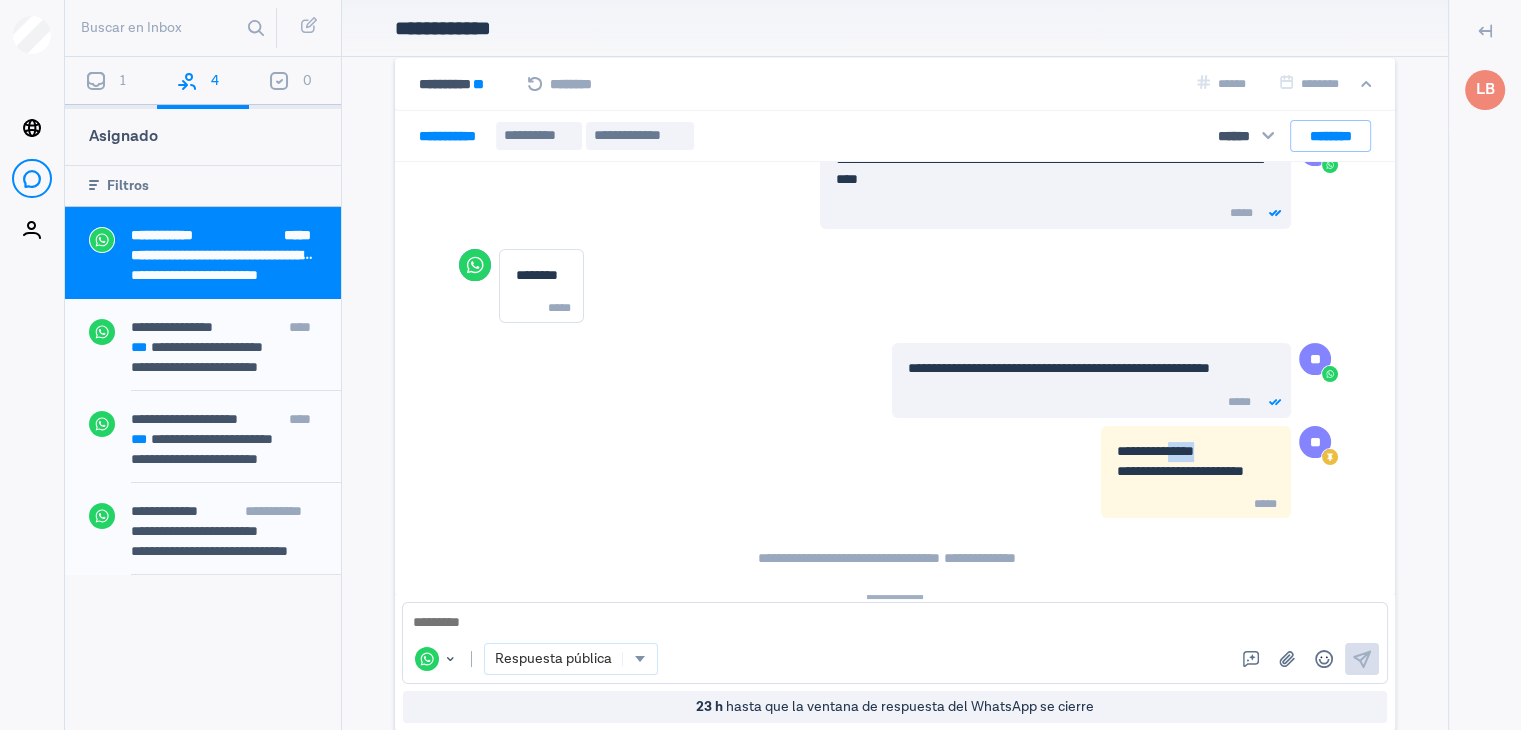 drag, startPoint x: 1180, startPoint y: 451, endPoint x: 1159, endPoint y: 457, distance: 21.84033 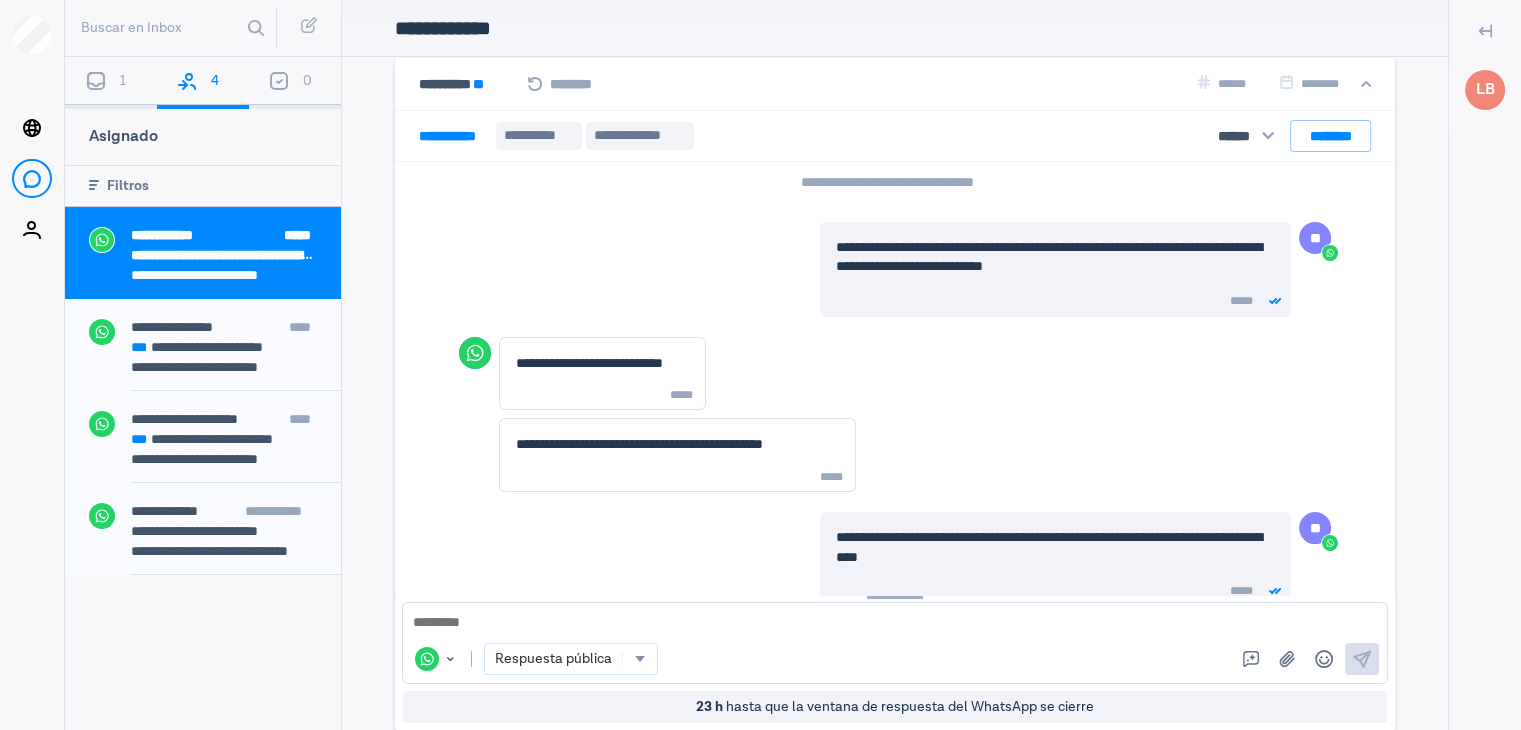 scroll, scrollTop: 0, scrollLeft: 0, axis: both 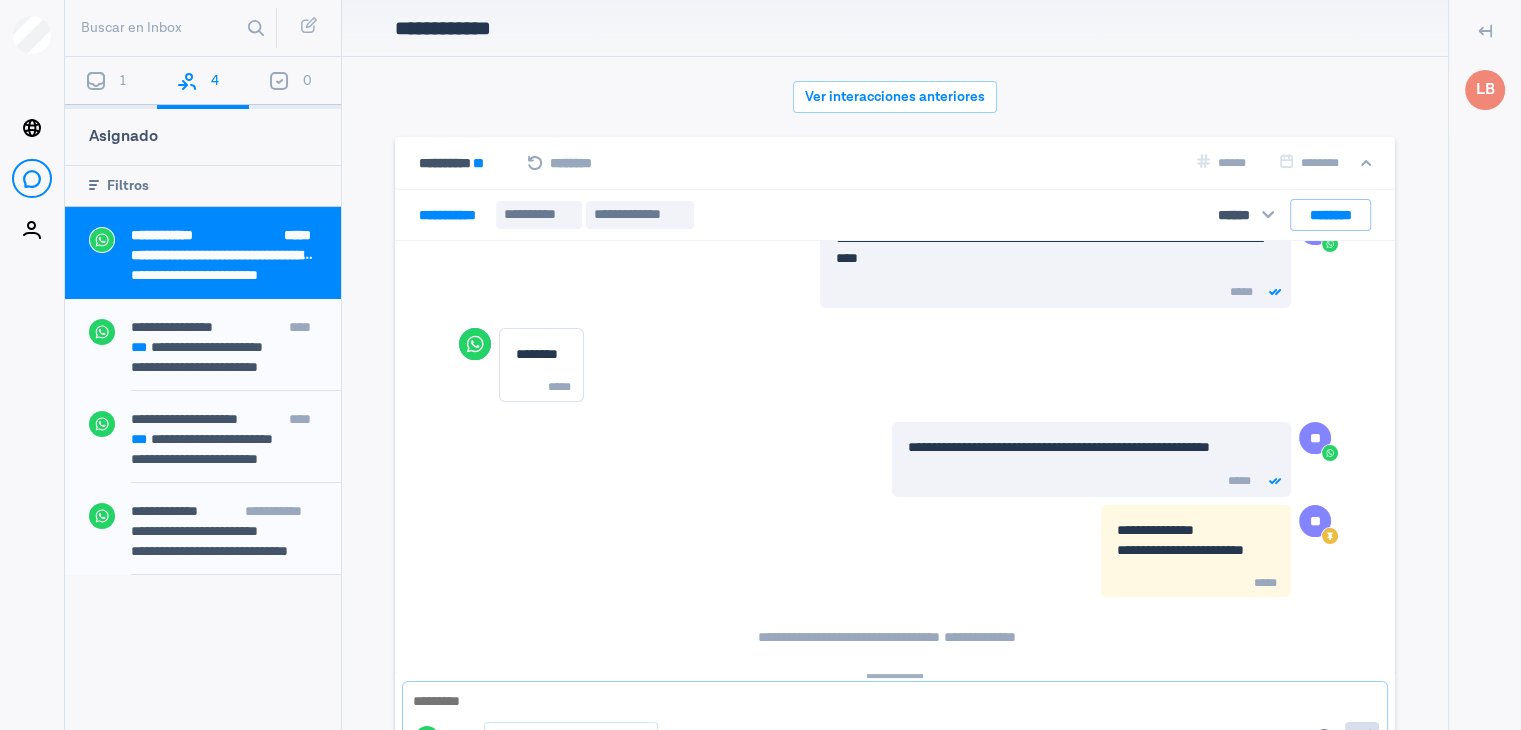 click at bounding box center [895, 702] 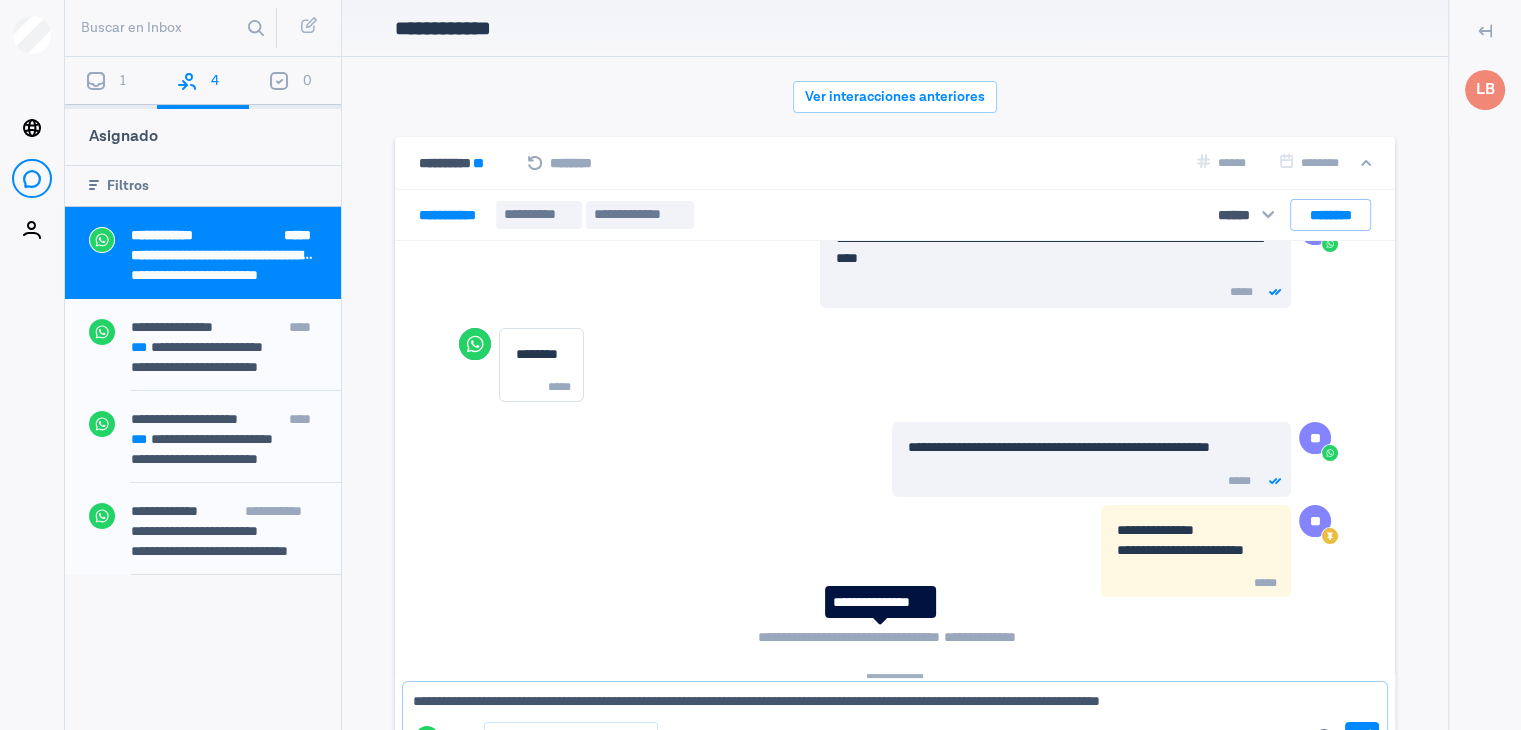 type on "**********" 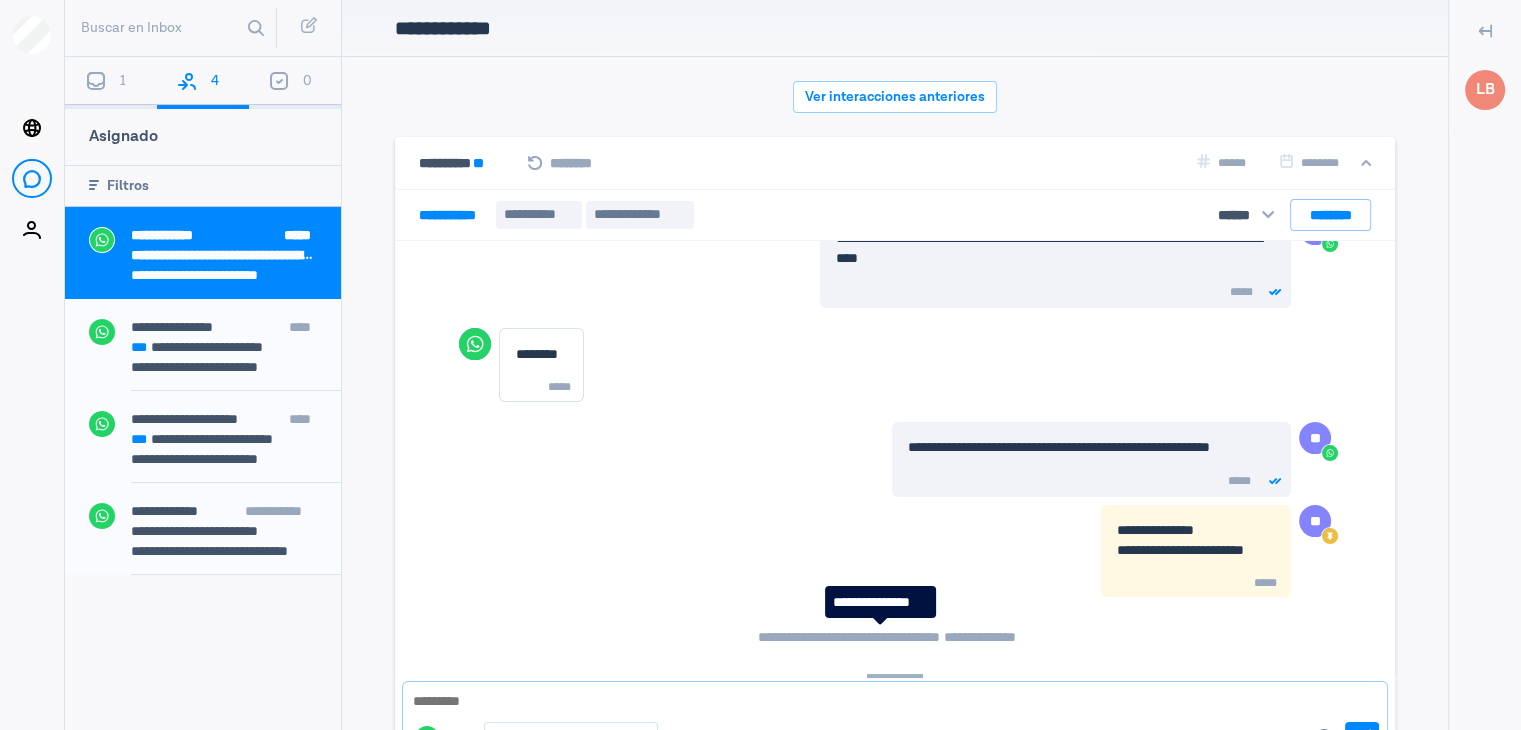 scroll, scrollTop: 636, scrollLeft: 0, axis: vertical 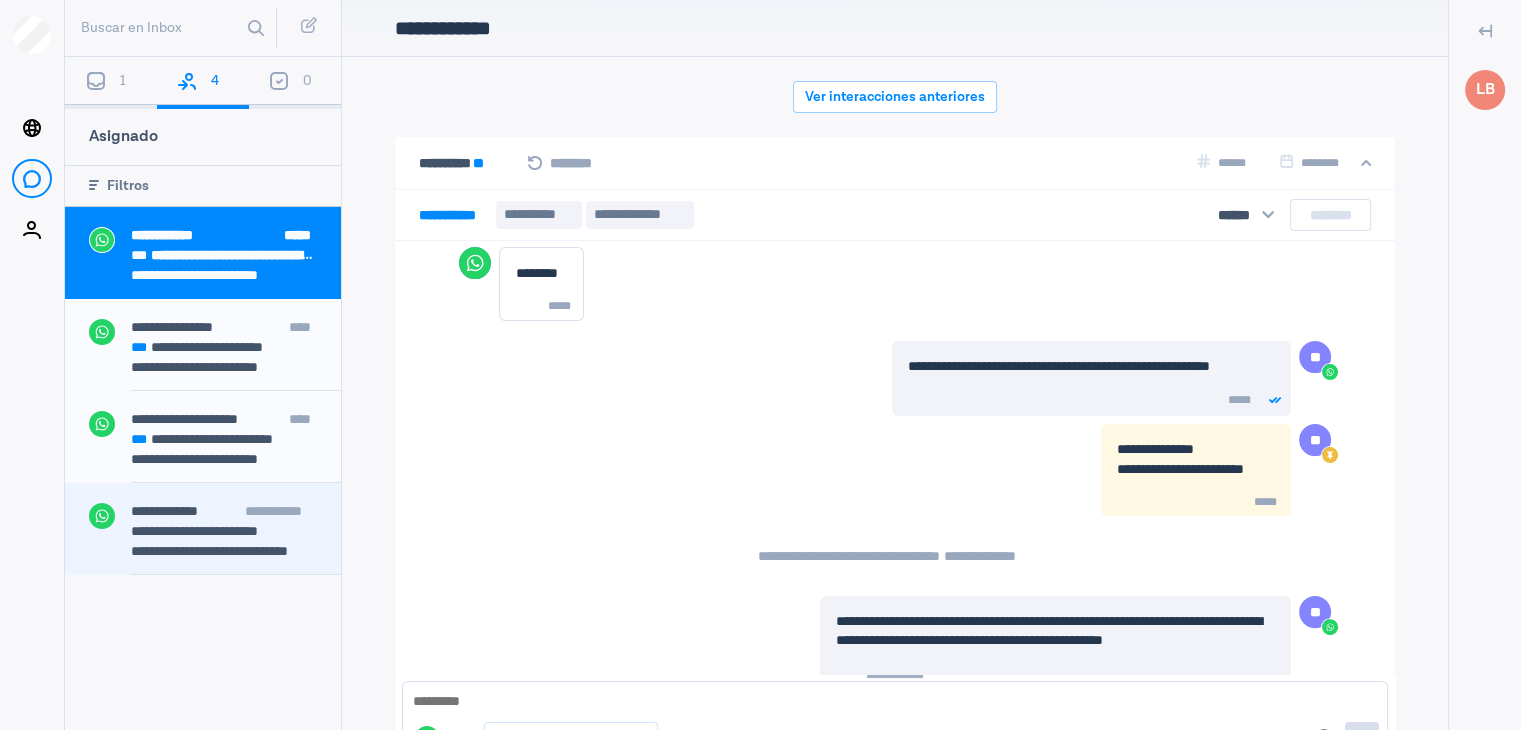 click on "**********" at bounding box center [224, 551] 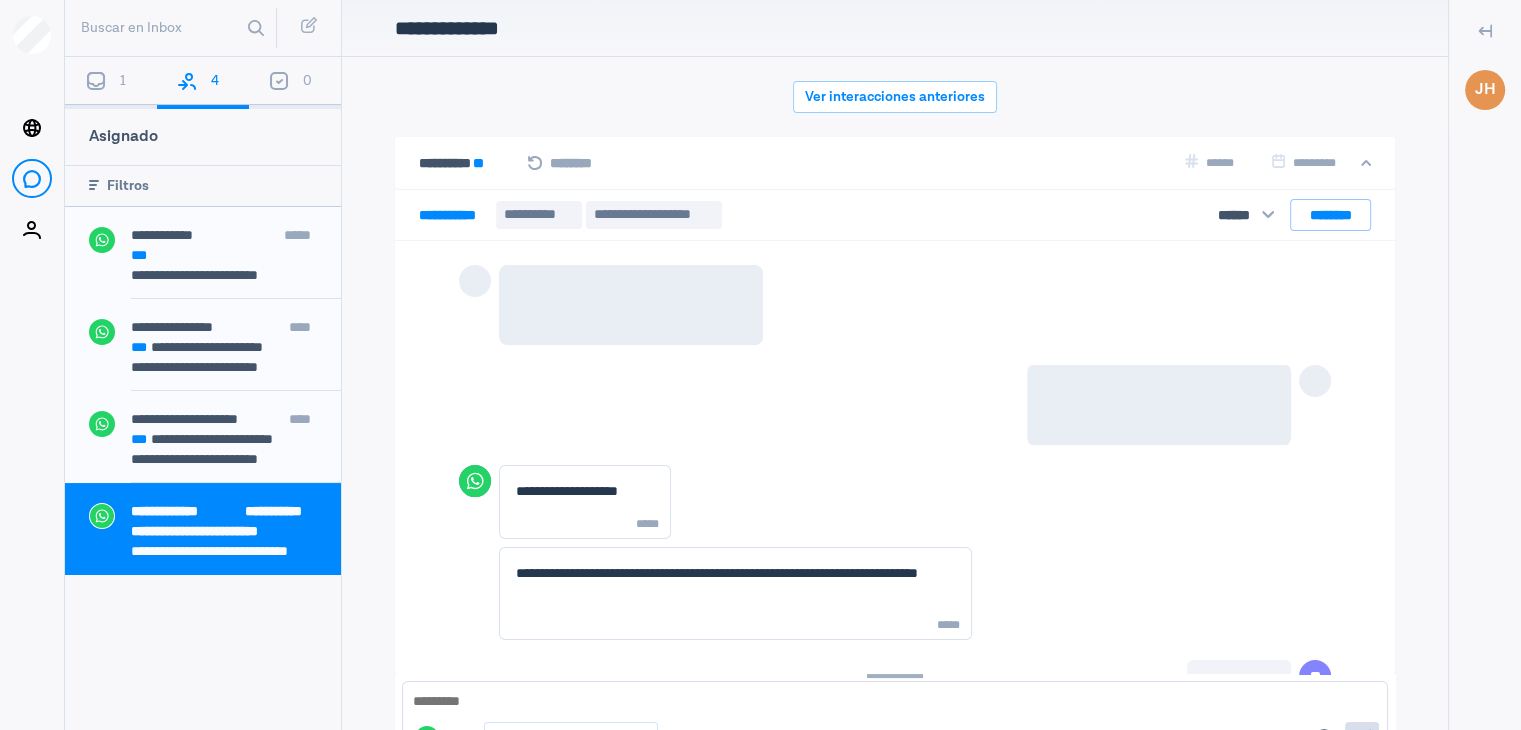 scroll, scrollTop: 1788, scrollLeft: 0, axis: vertical 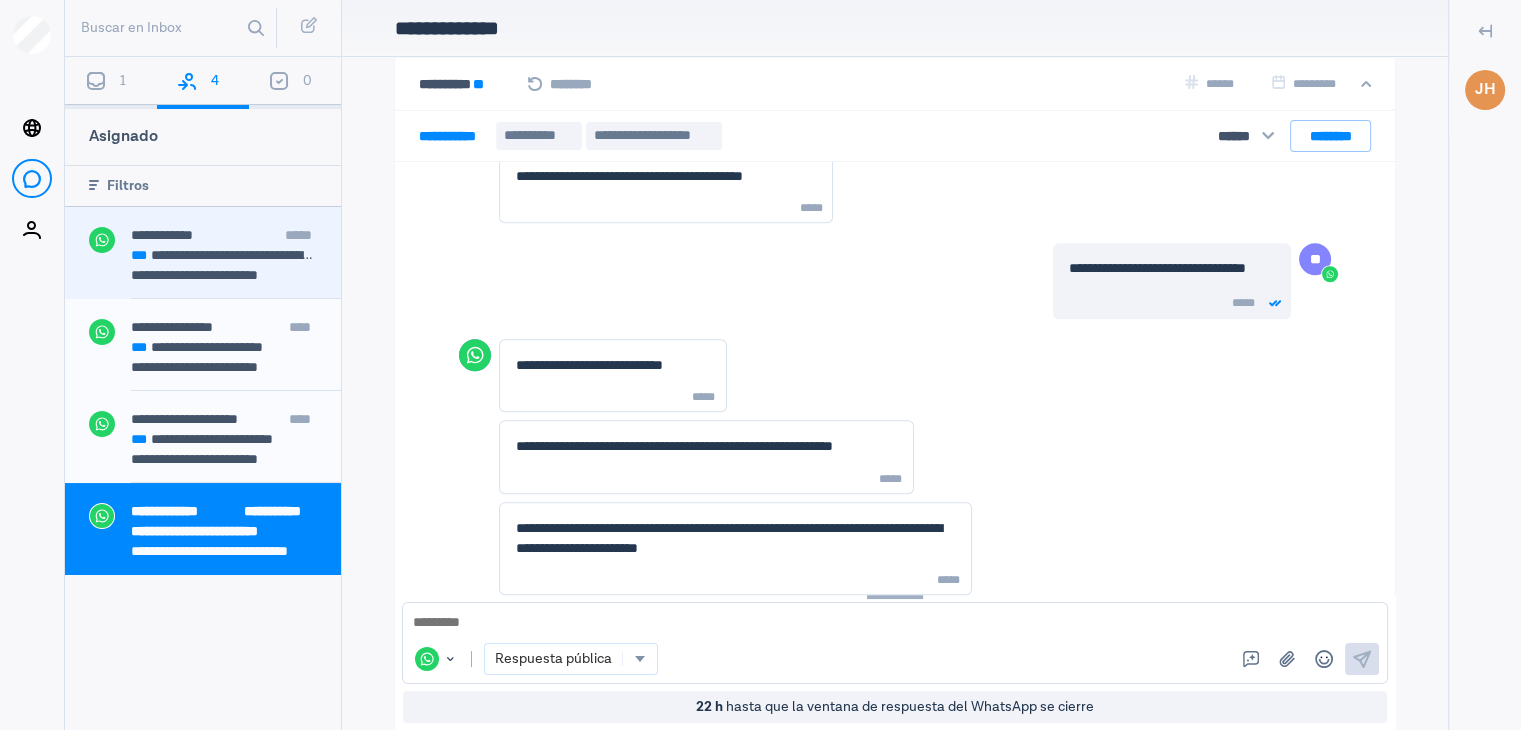 click on "**********" at bounding box center (215, 275) 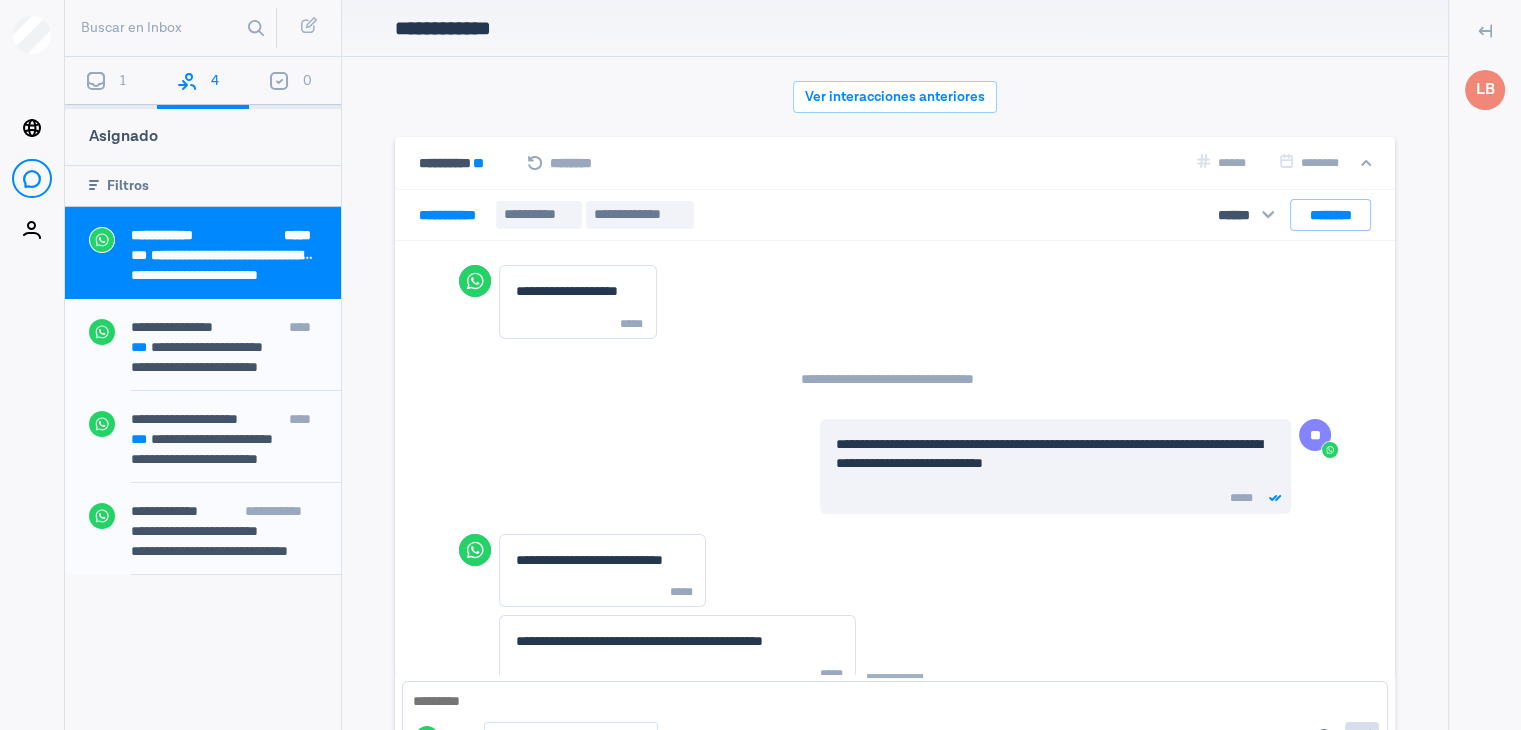 scroll, scrollTop: 79, scrollLeft: 0, axis: vertical 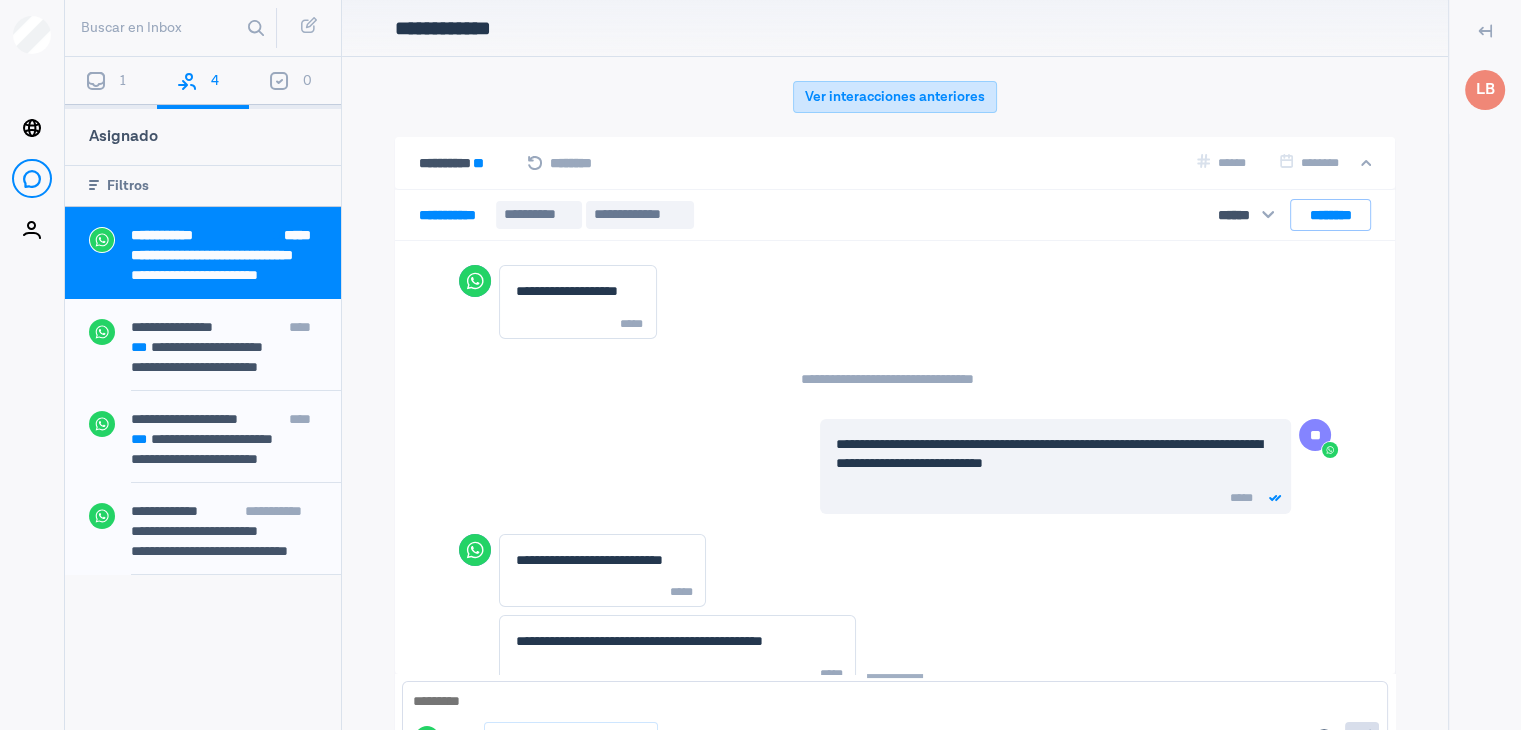 click on "Ver interacciones anteriores" at bounding box center [895, 97] 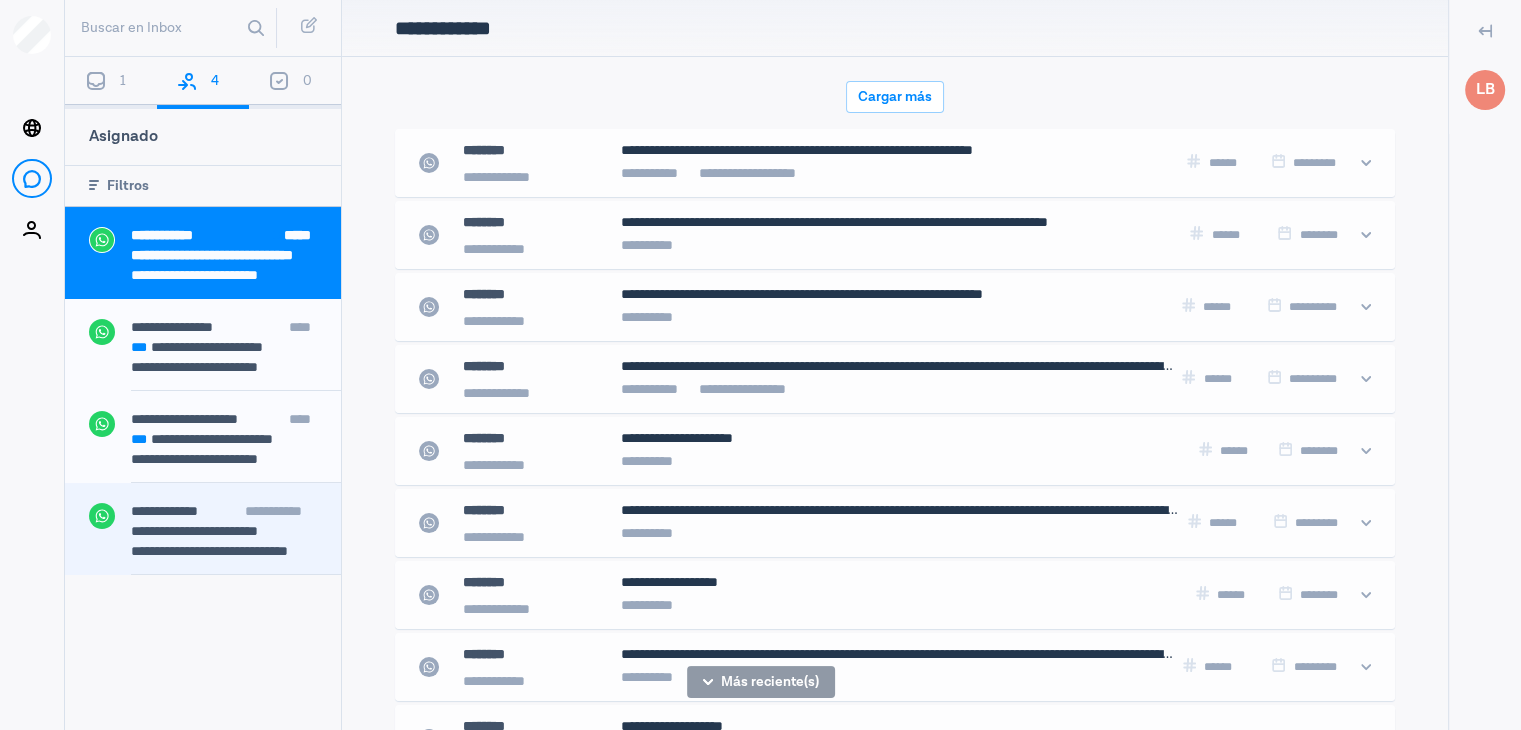 click on "**********" at bounding box center (224, 531) 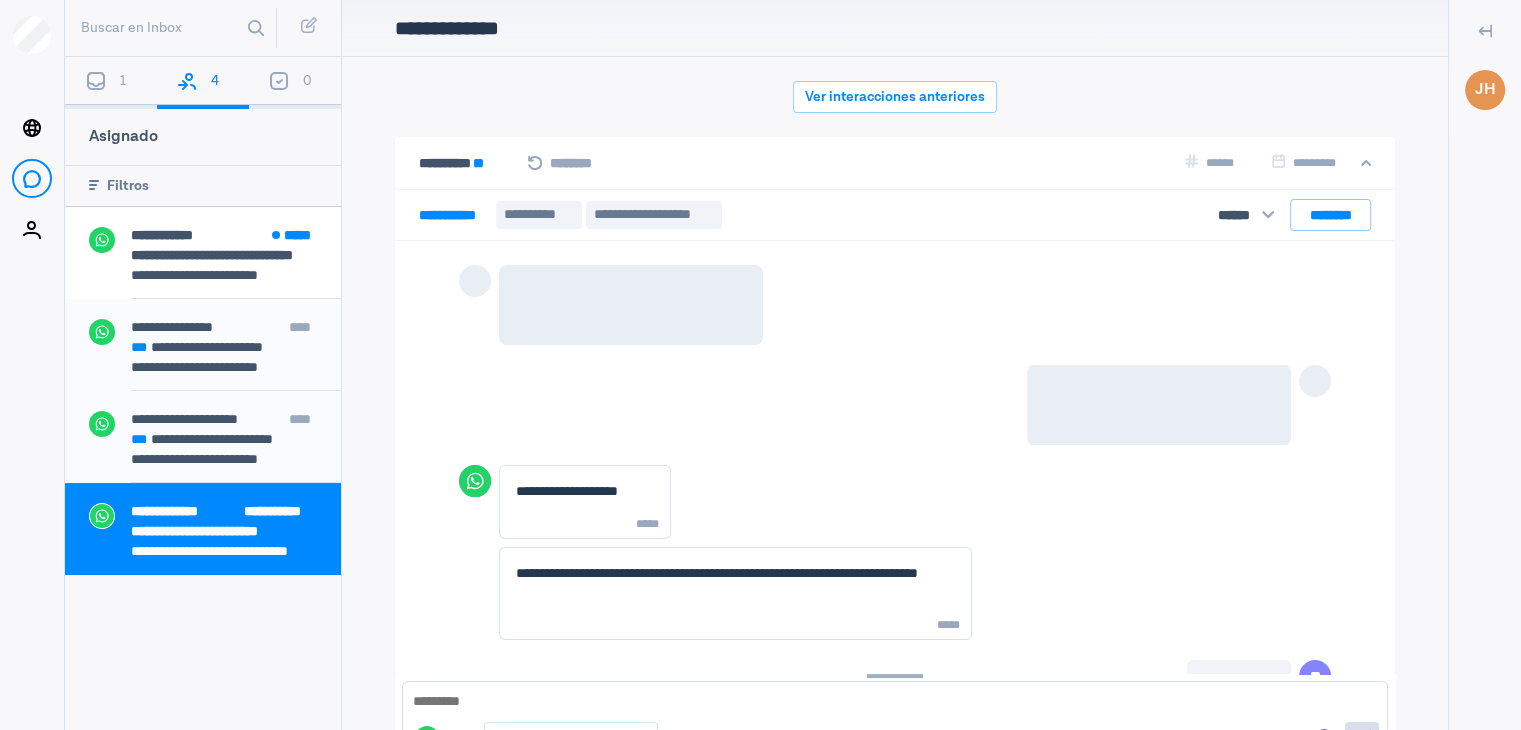 scroll, scrollTop: 0, scrollLeft: 0, axis: both 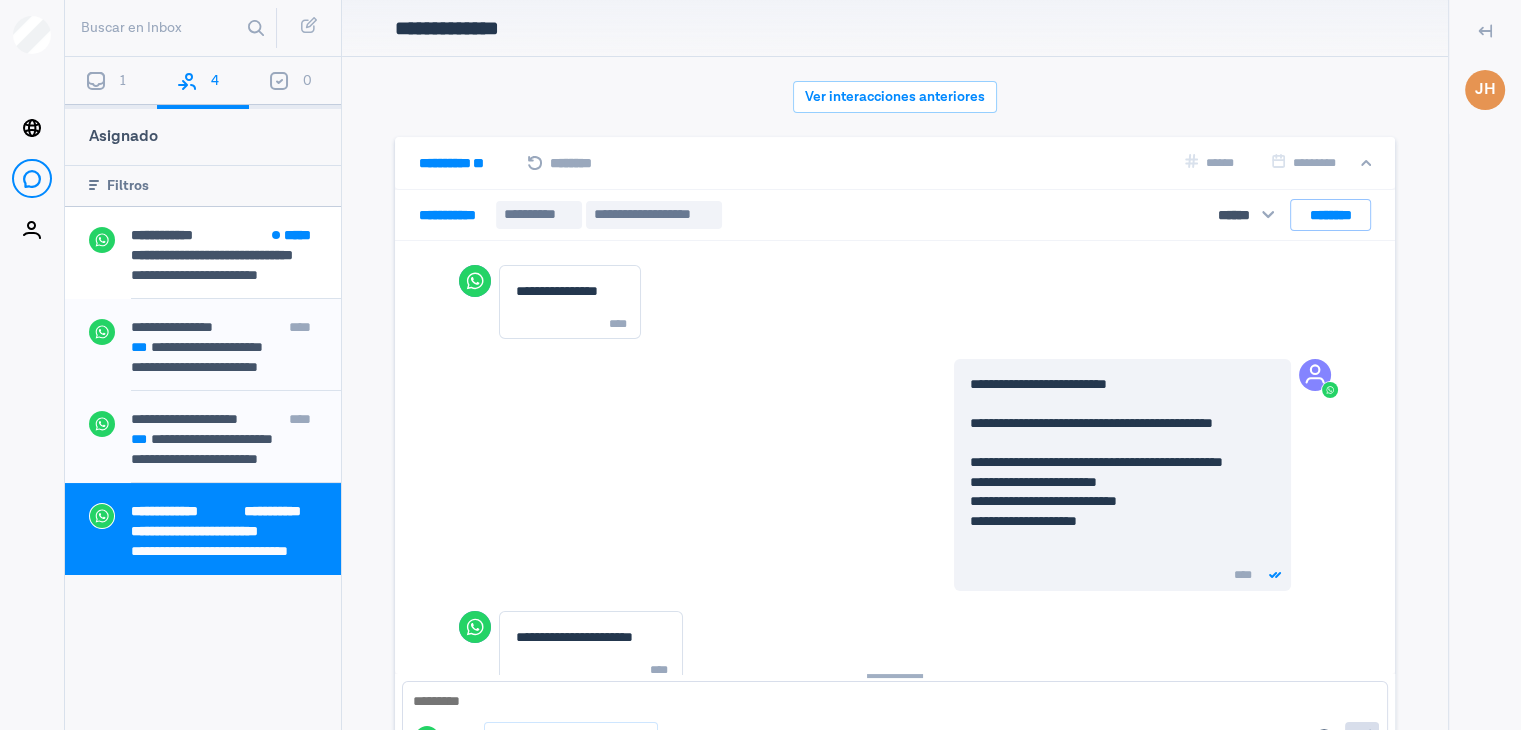click on "**********" at bounding box center [461, 163] 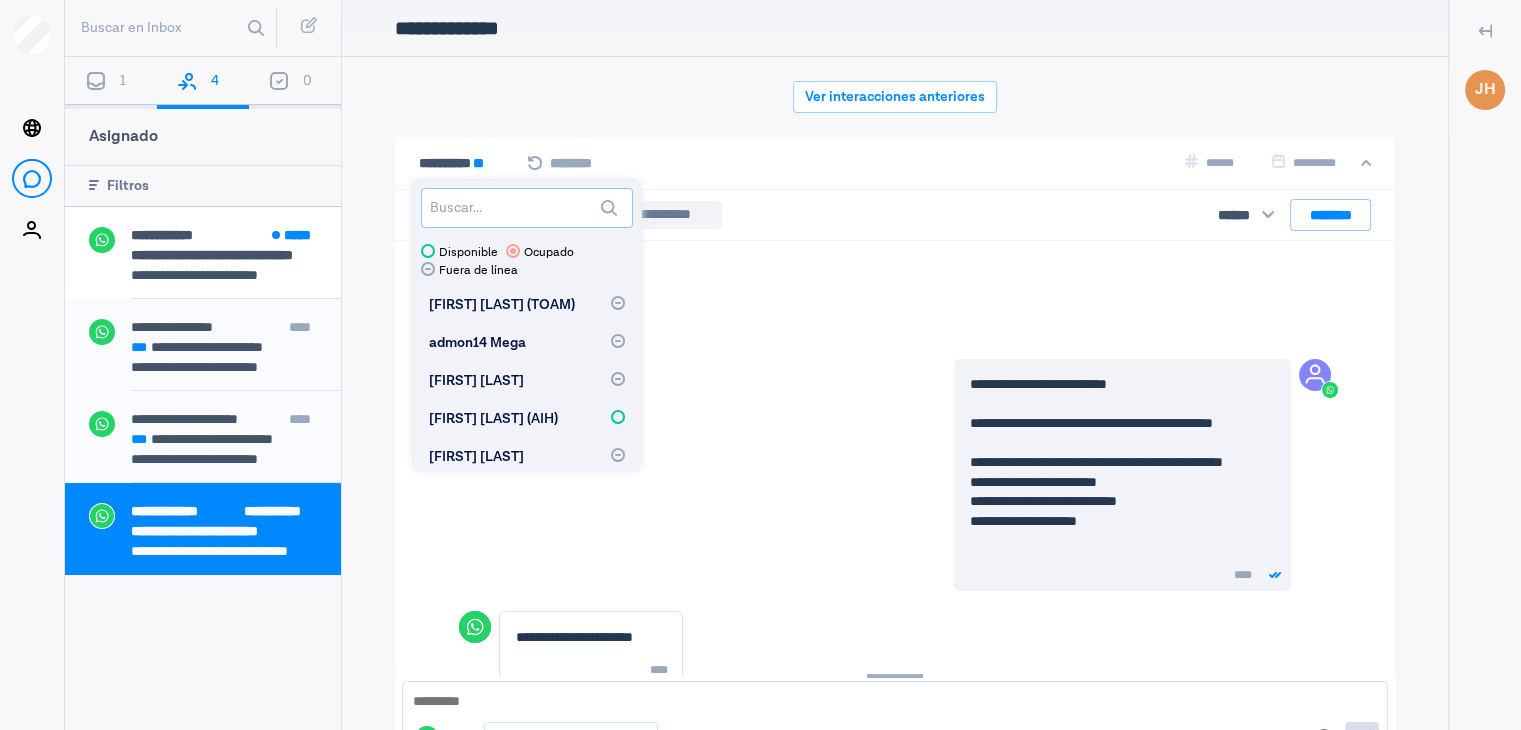 click at bounding box center (527, 208) 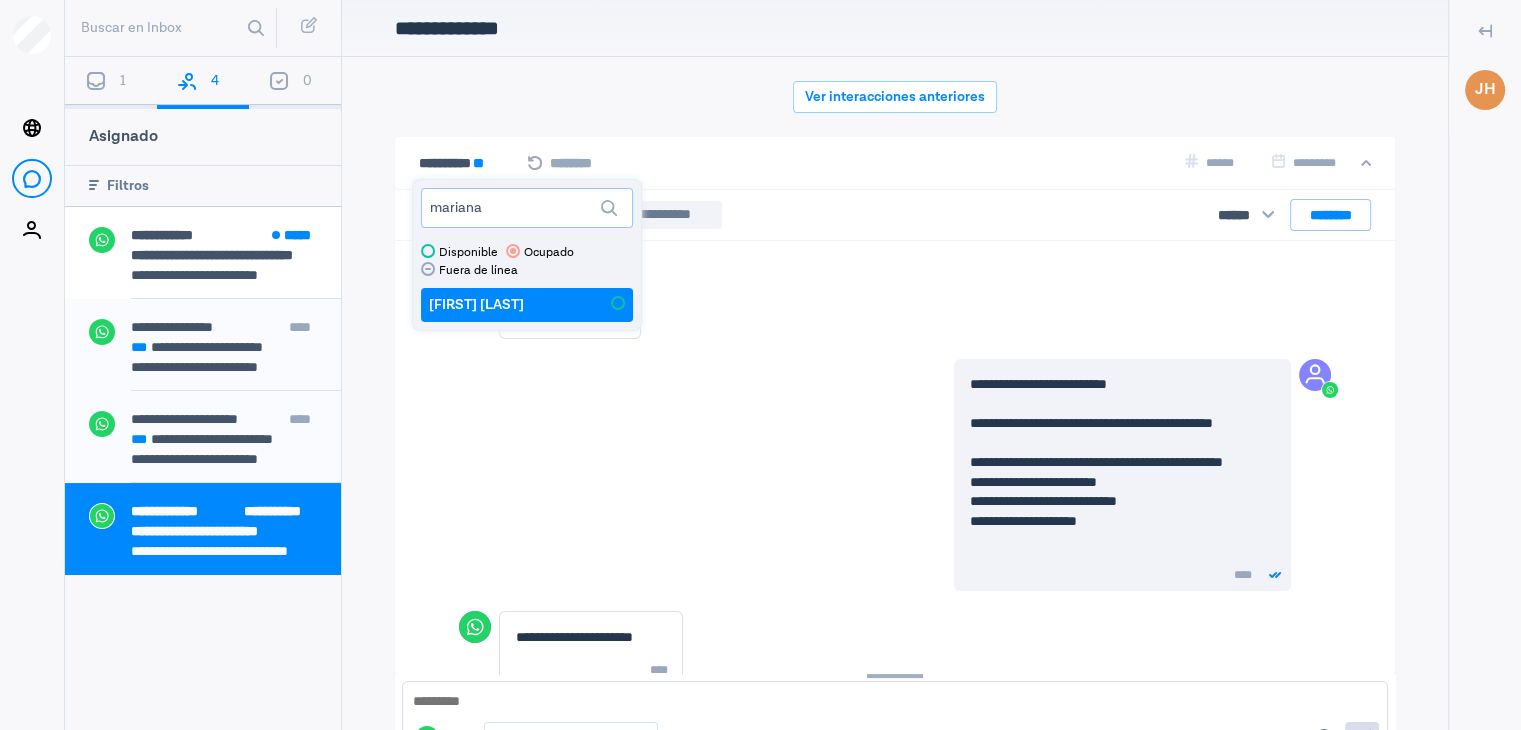 type on "mariana" 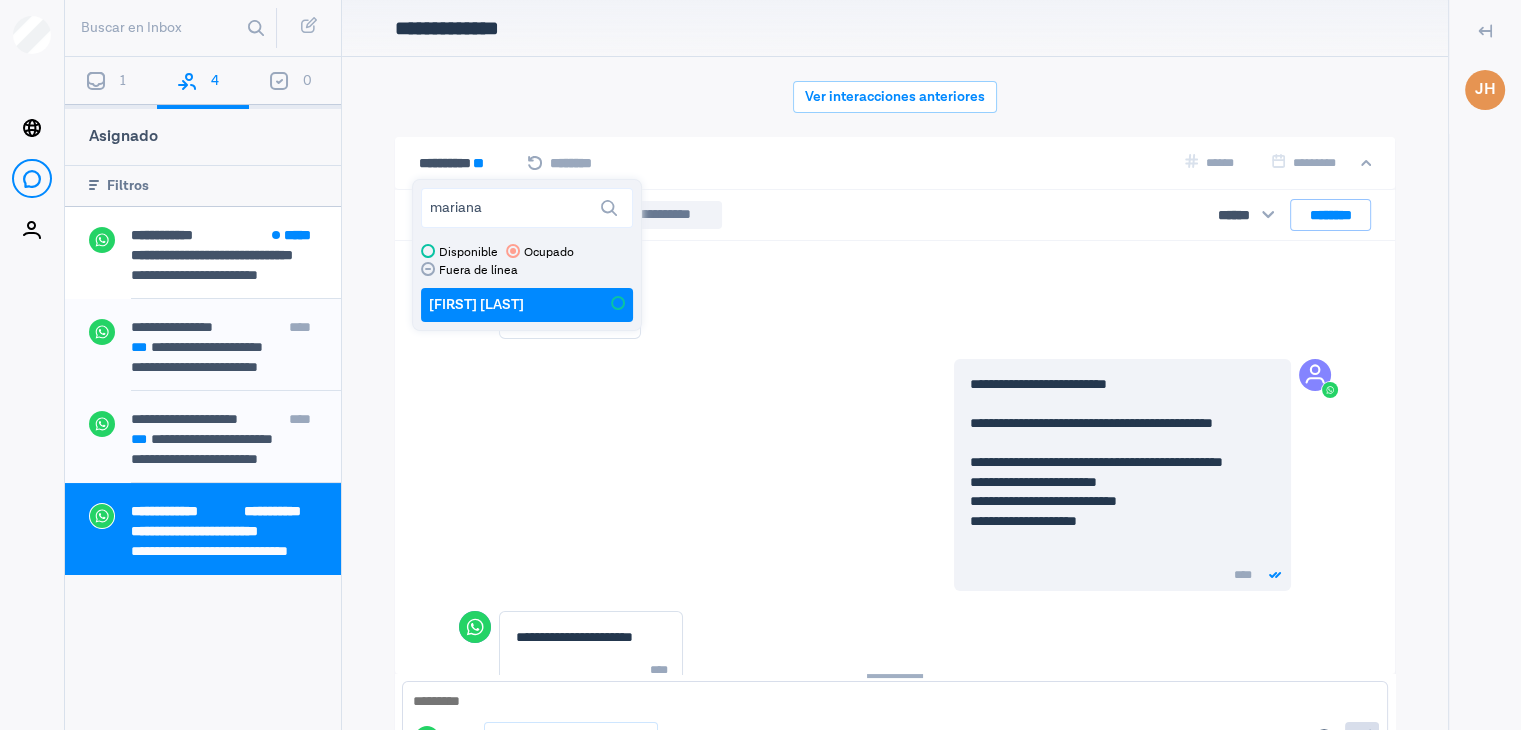 click on "[FIRST]    [LAST]" at bounding box center (527, 305) 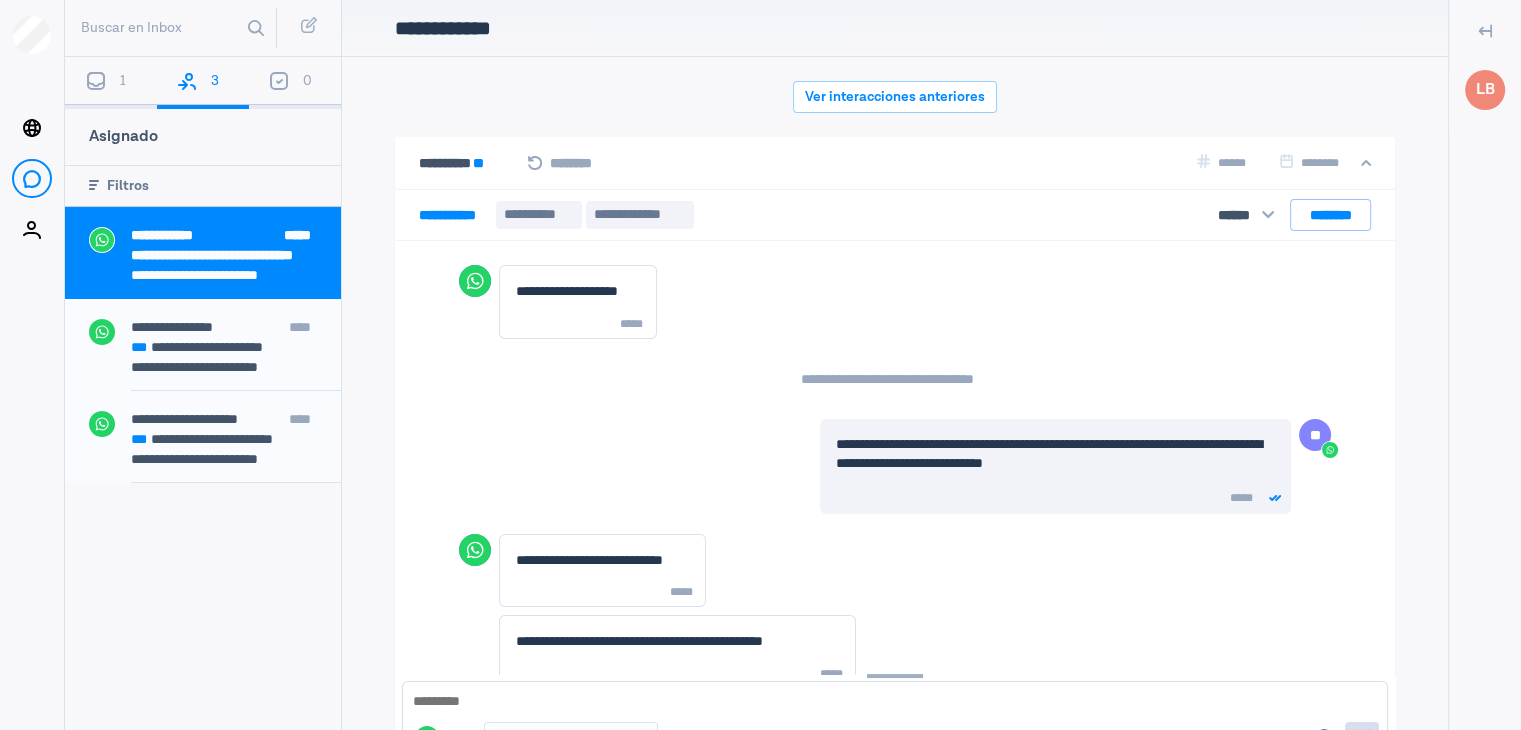 scroll, scrollTop: 0, scrollLeft: 0, axis: both 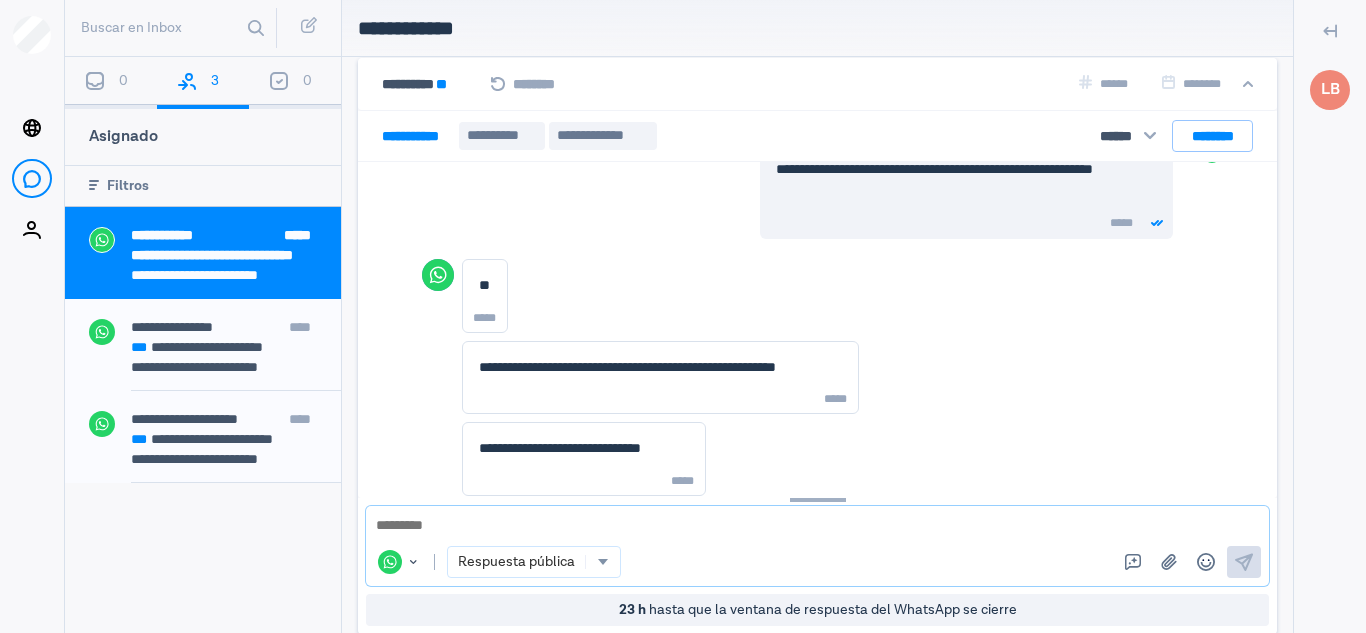 click at bounding box center [817, 526] 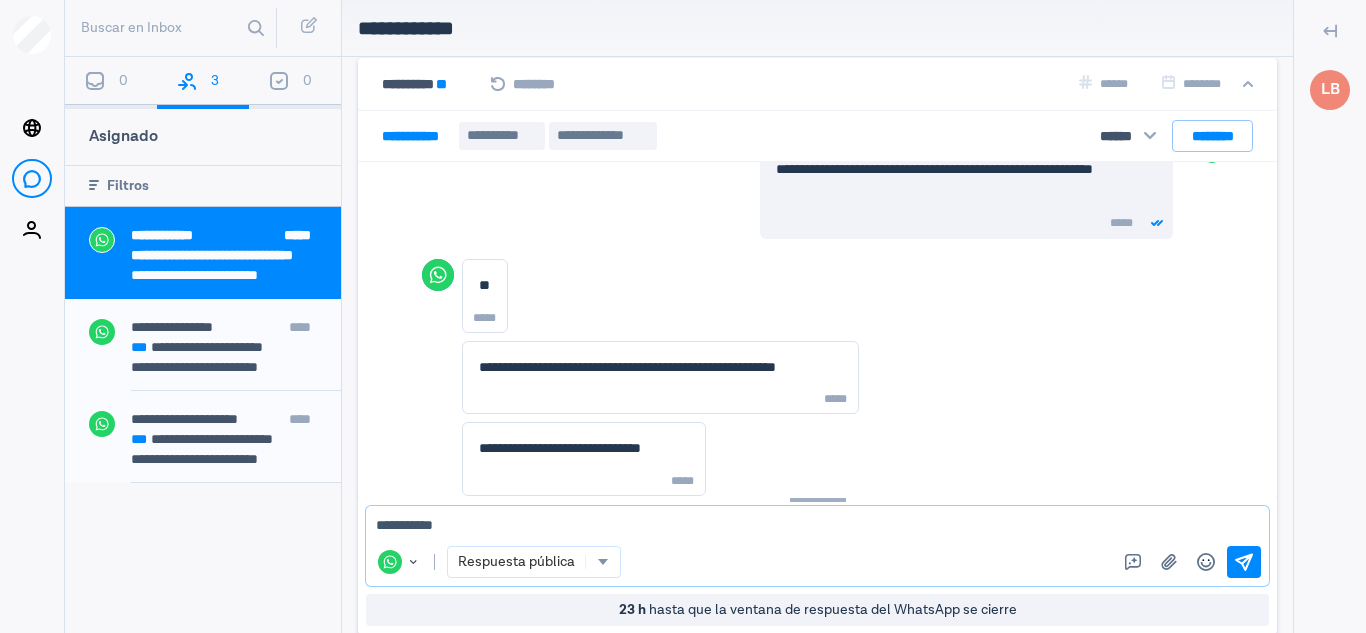 click on "**********" at bounding box center (810, 526) 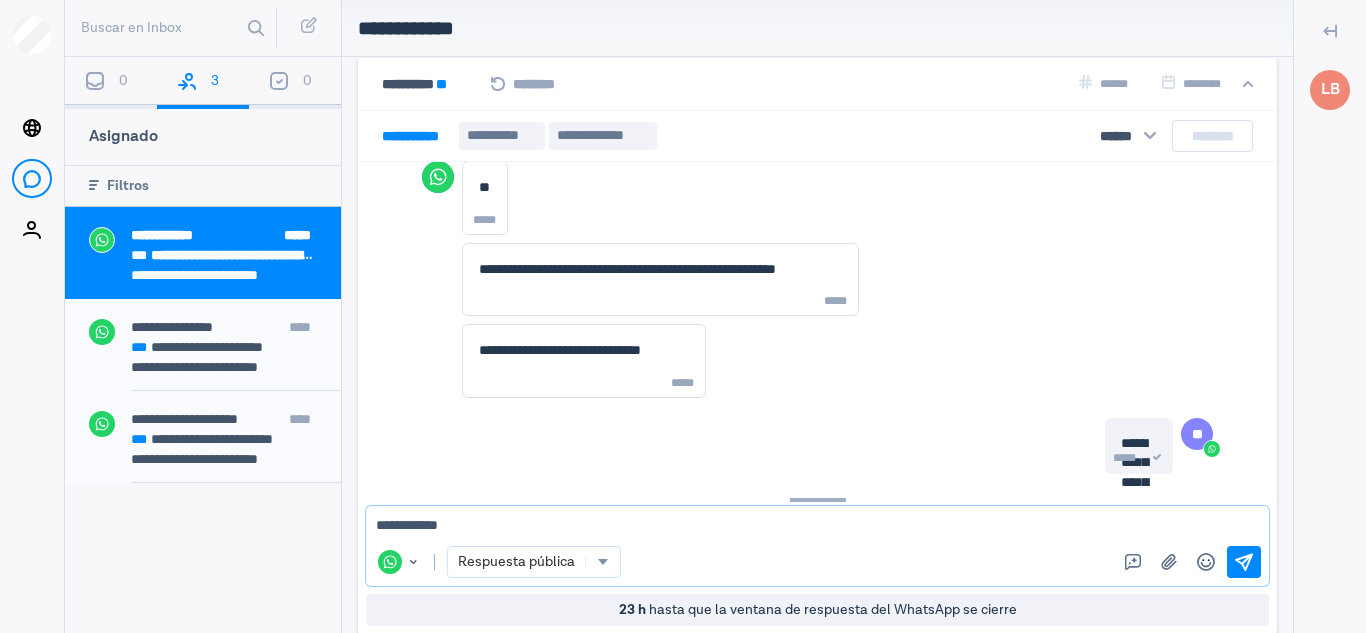 scroll, scrollTop: 1185, scrollLeft: 0, axis: vertical 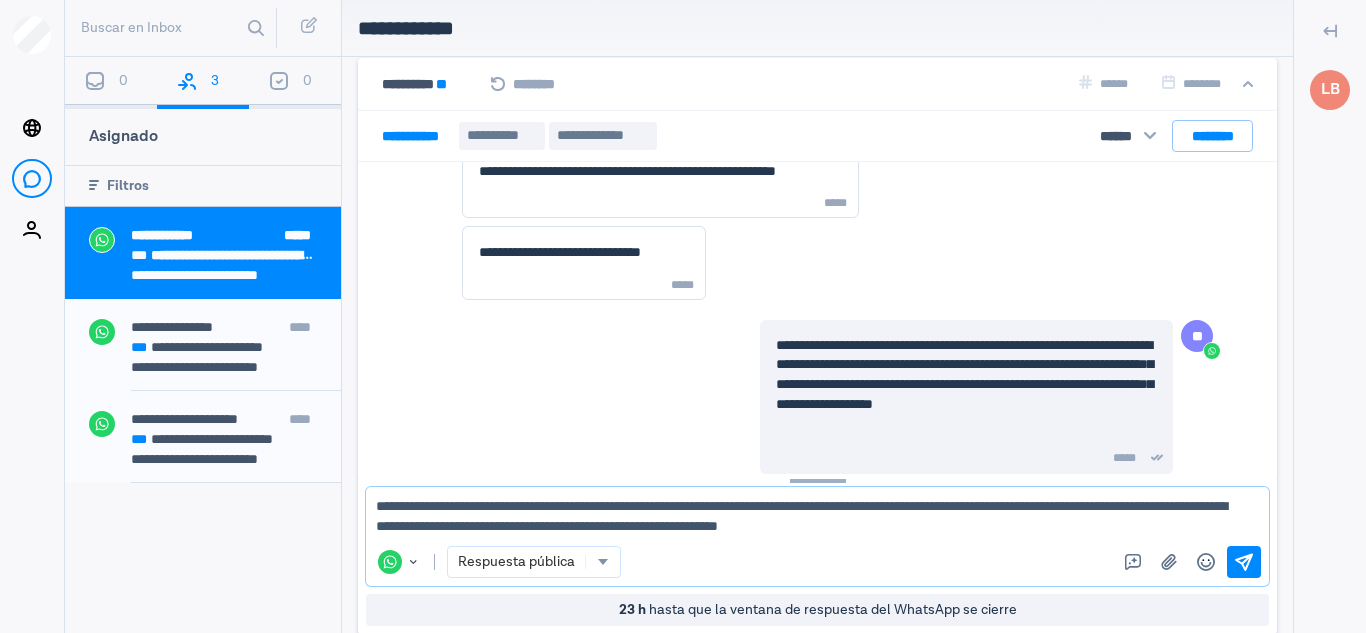 type on "**********" 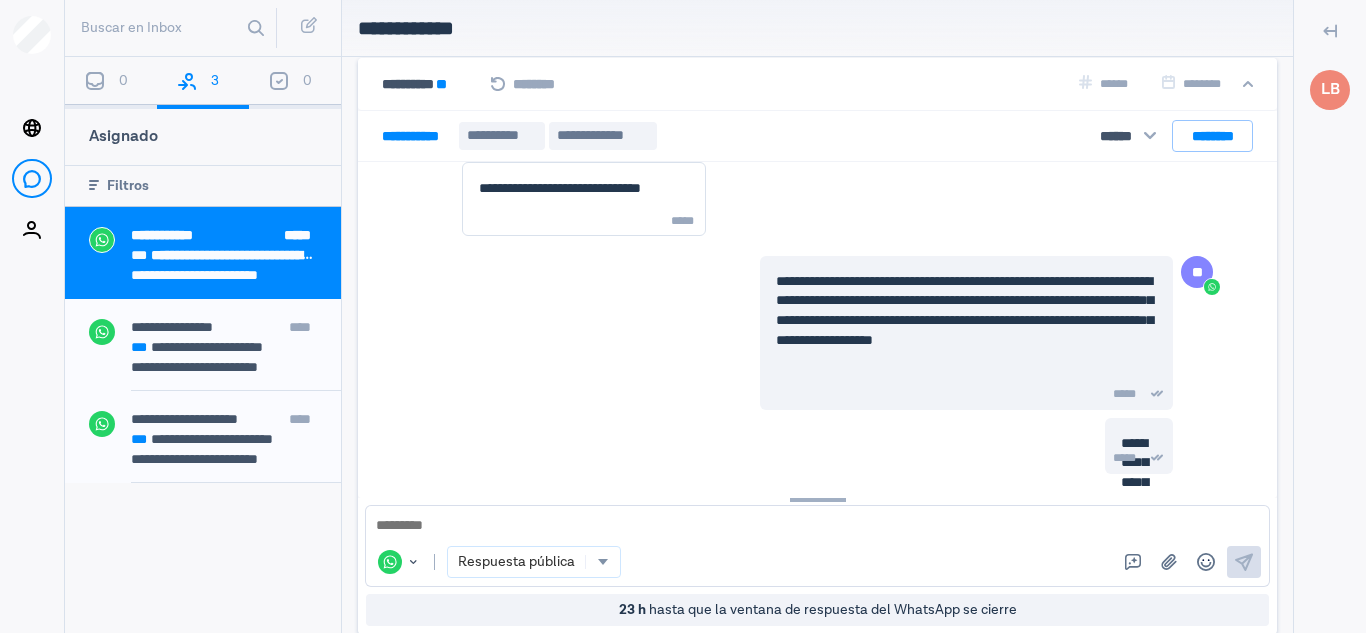 scroll, scrollTop: 1347, scrollLeft: 0, axis: vertical 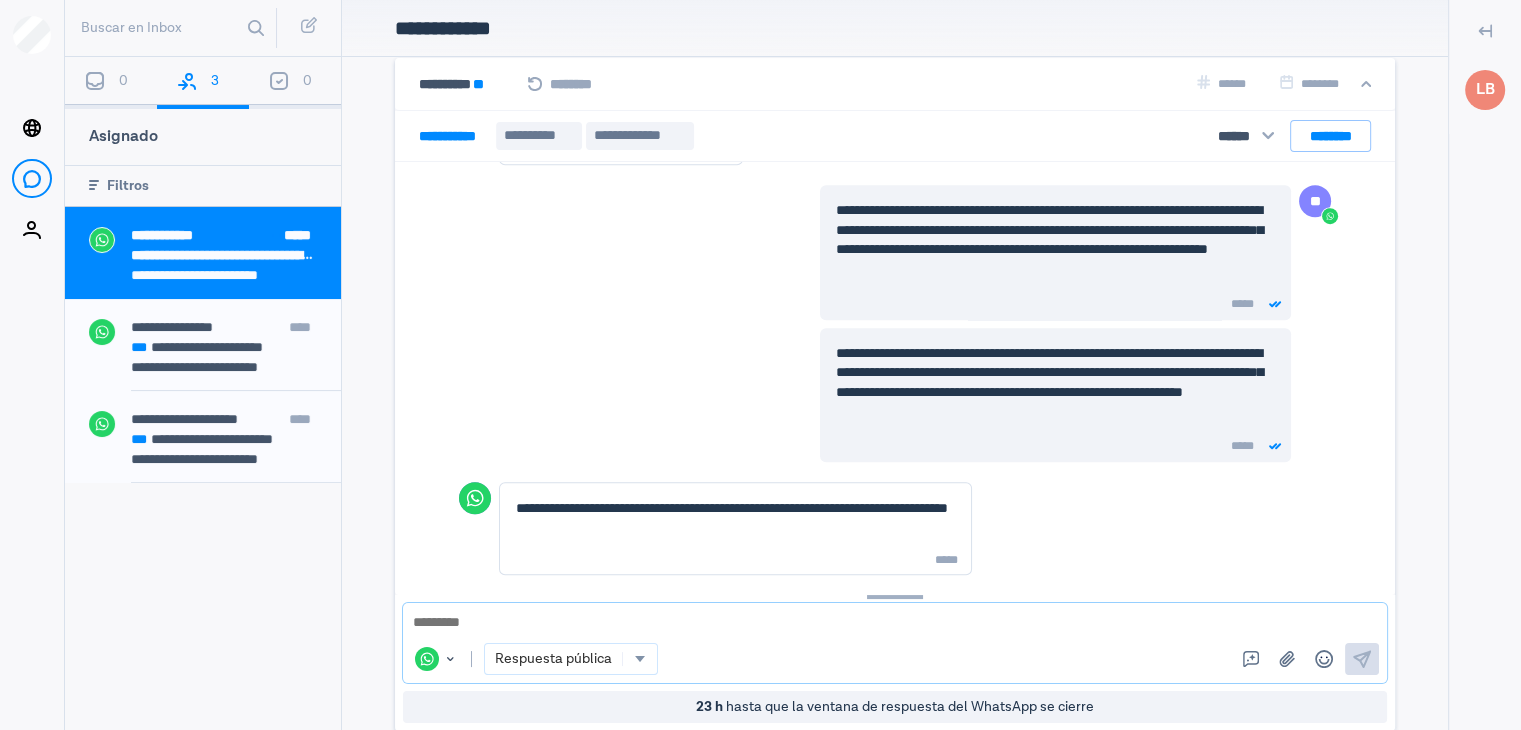 click at bounding box center (895, 623) 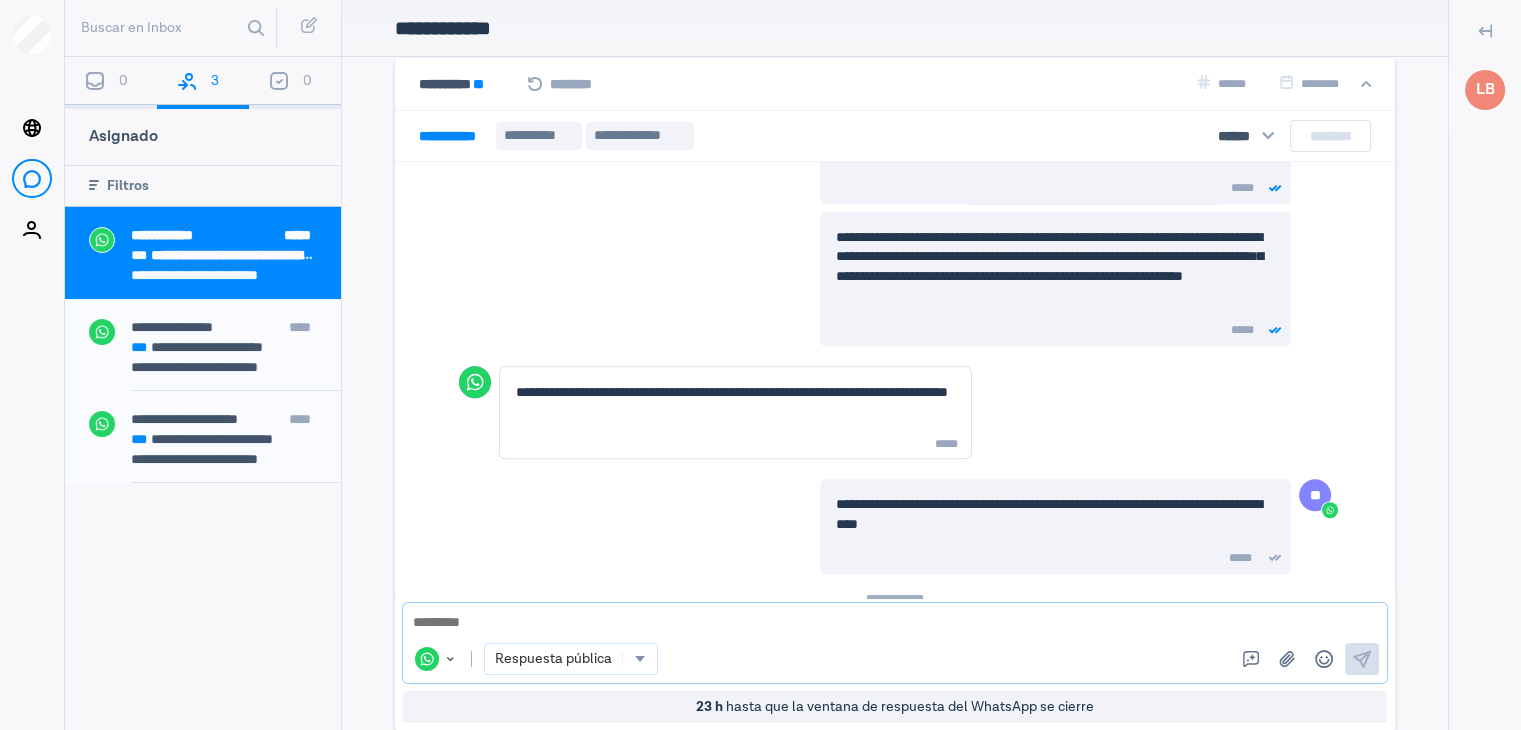 scroll, scrollTop: 1416, scrollLeft: 0, axis: vertical 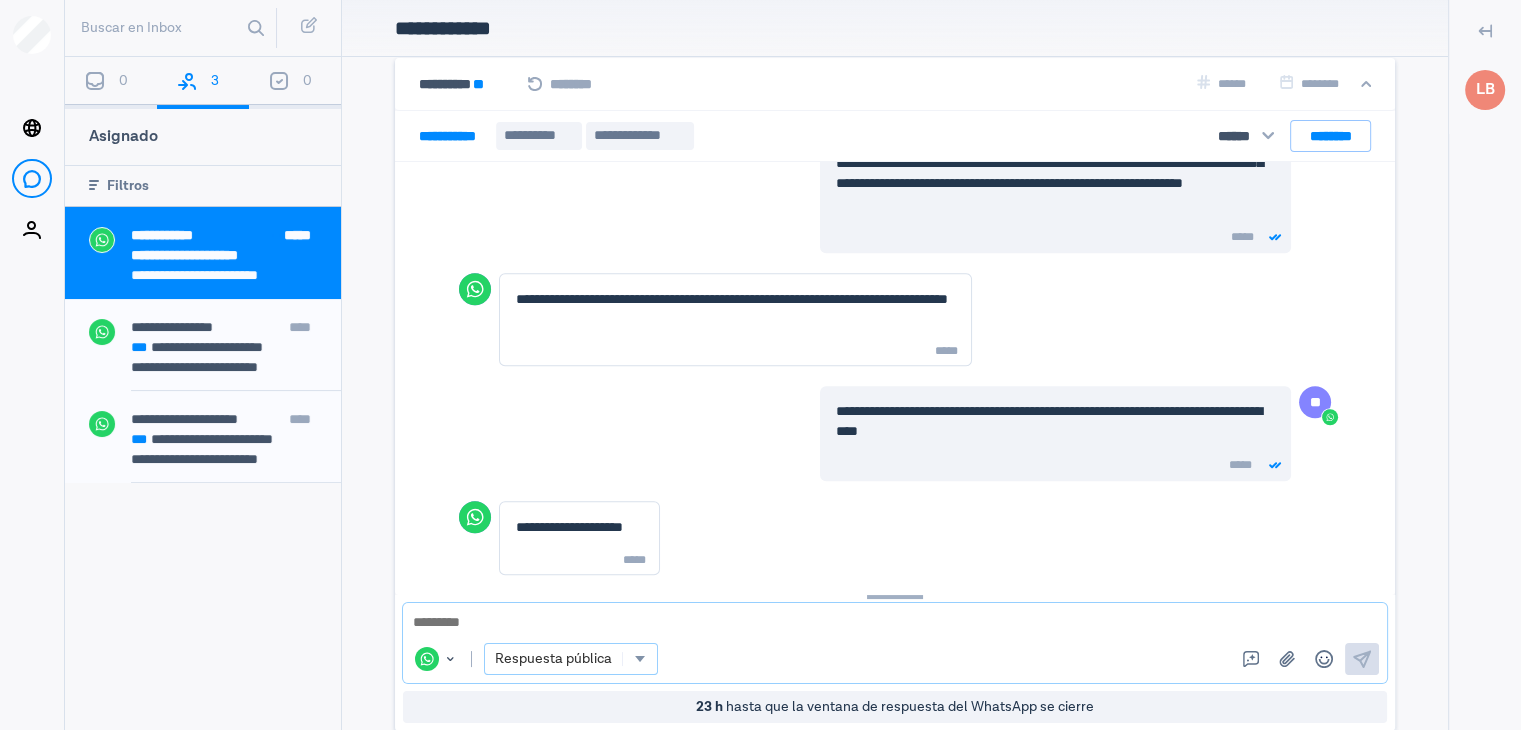 click on "Respuesta pública" at bounding box center [553, 659] 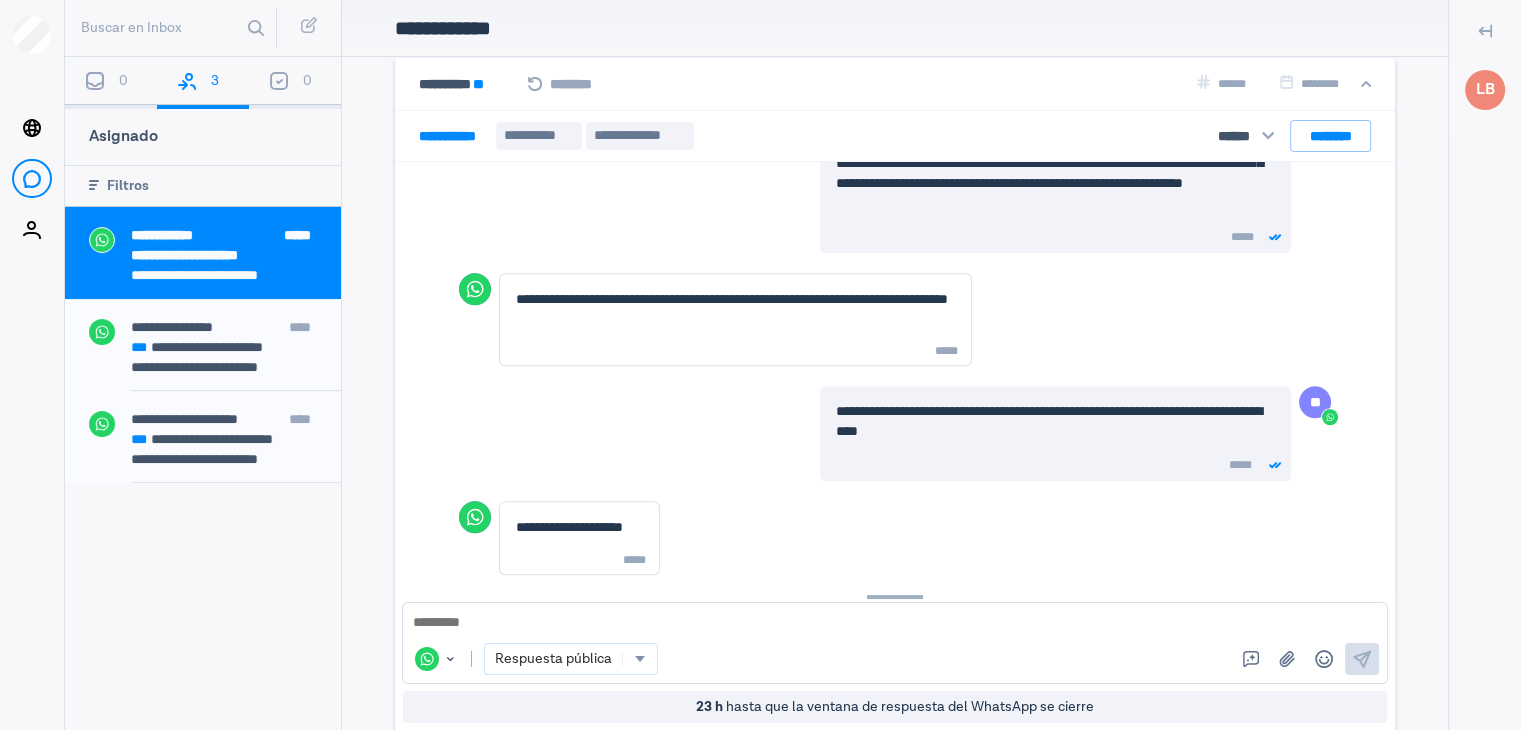 click on "WhatsApp Cambiar canal o identificador : WhatsApp Respuesta pública Respuestas rápidas Subir archivo Emojis Envía" at bounding box center (895, 659) 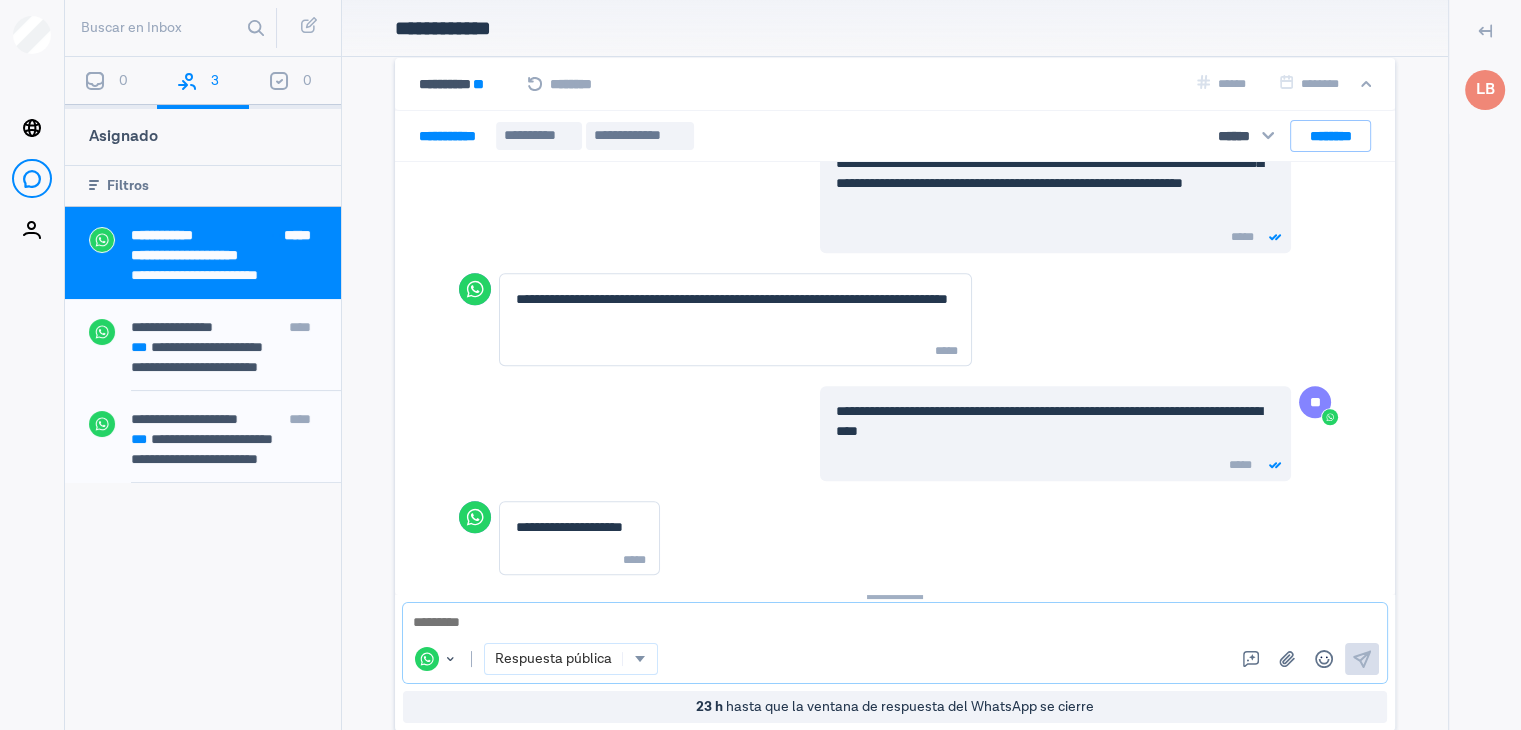 click at bounding box center [895, 623] 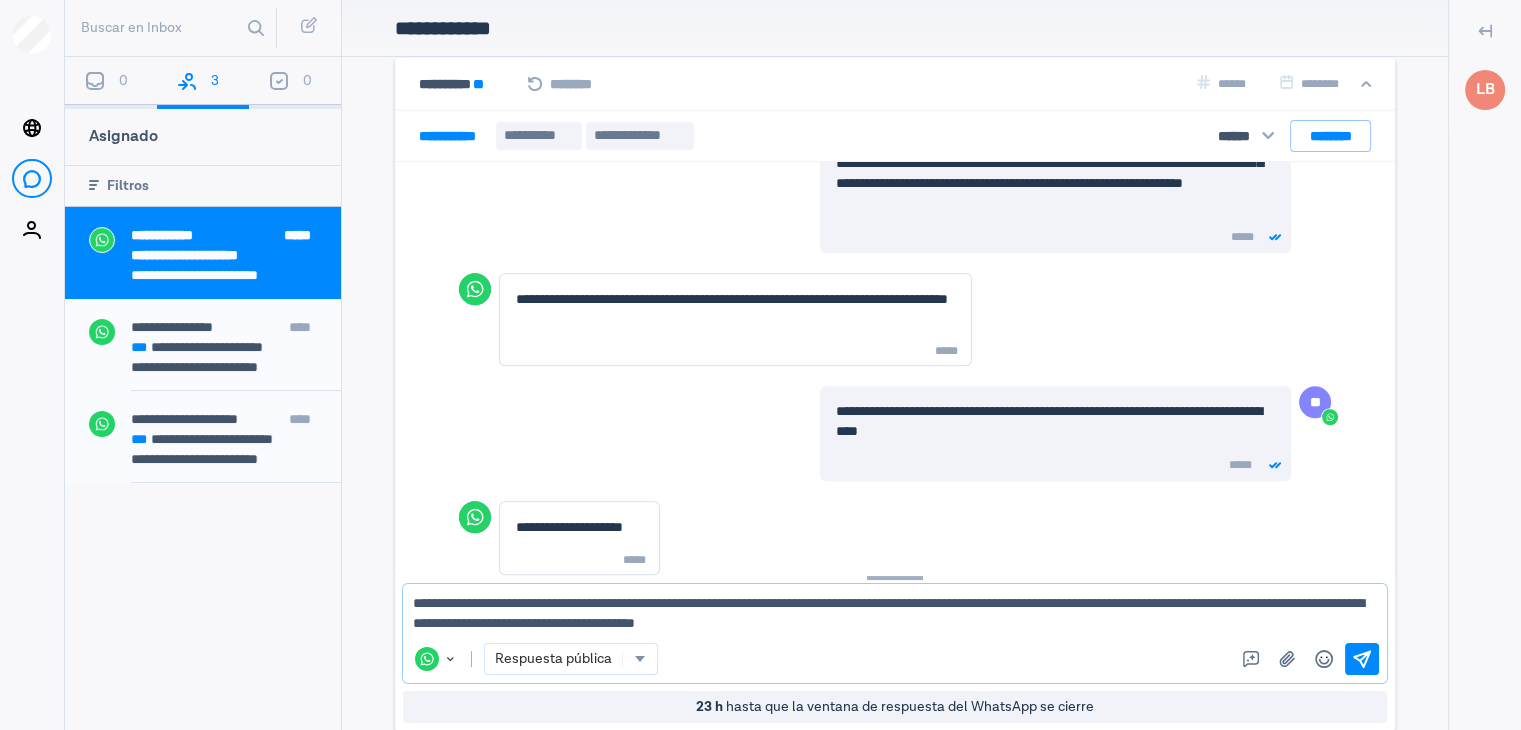 type on "**********" 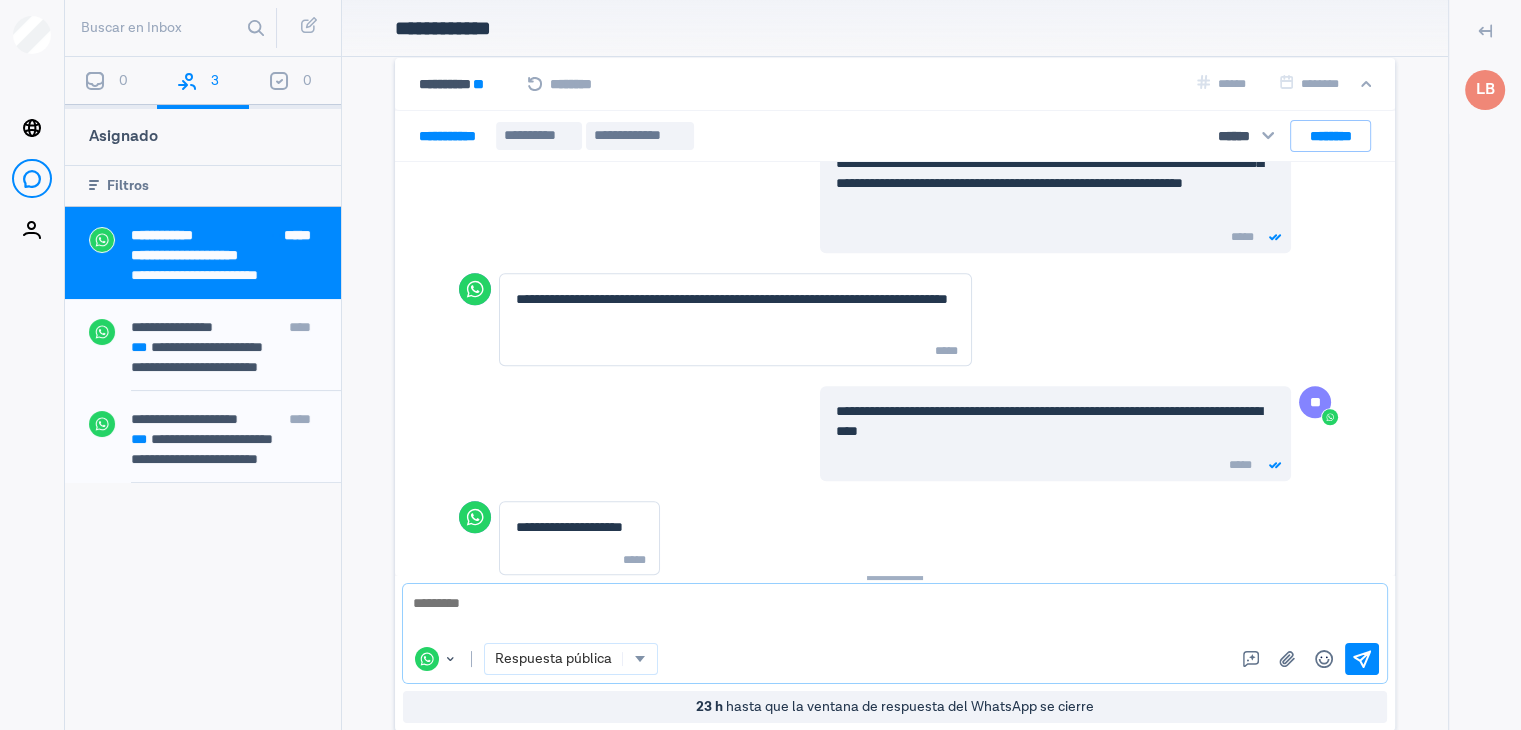 scroll, scrollTop: 1664, scrollLeft: 0, axis: vertical 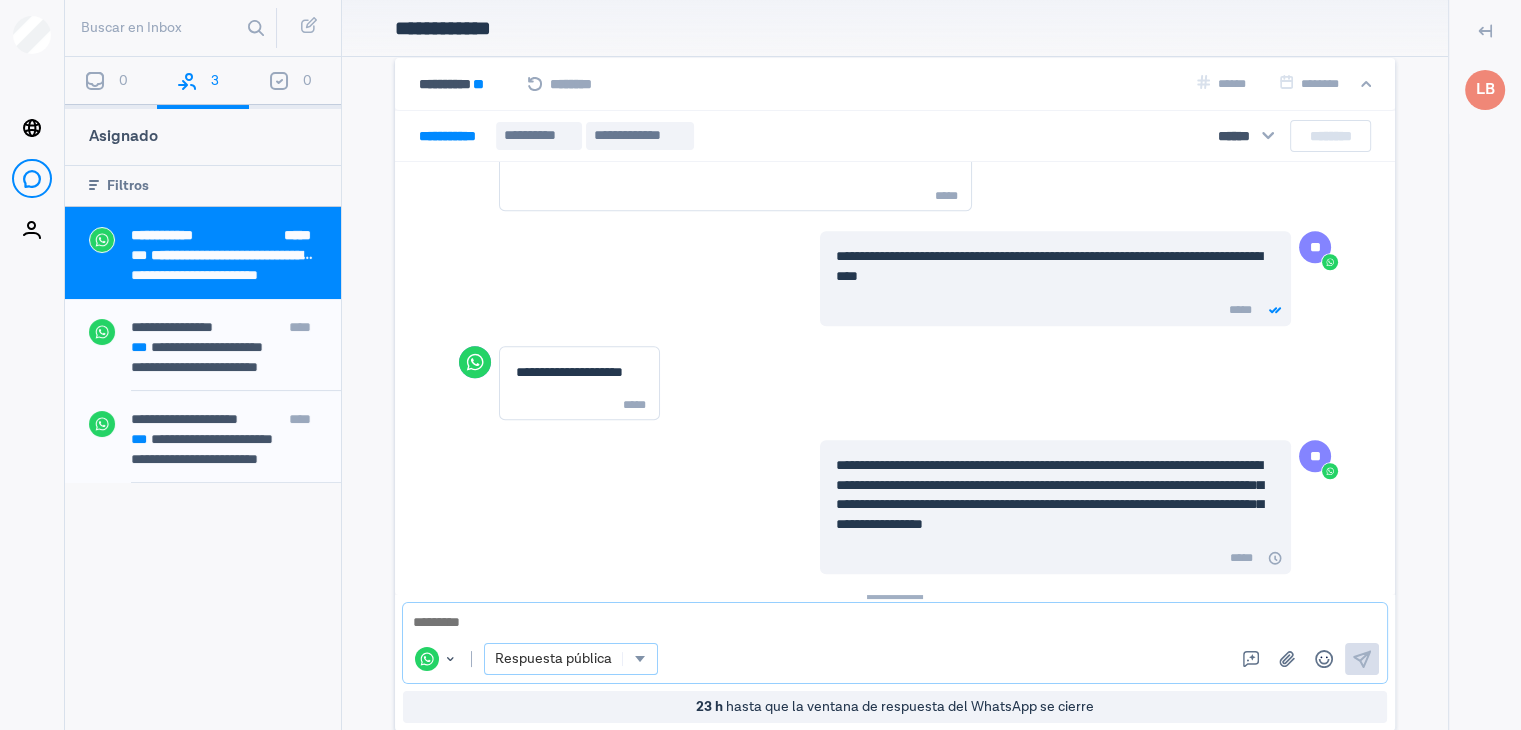click on "**********" at bounding box center (760, 365) 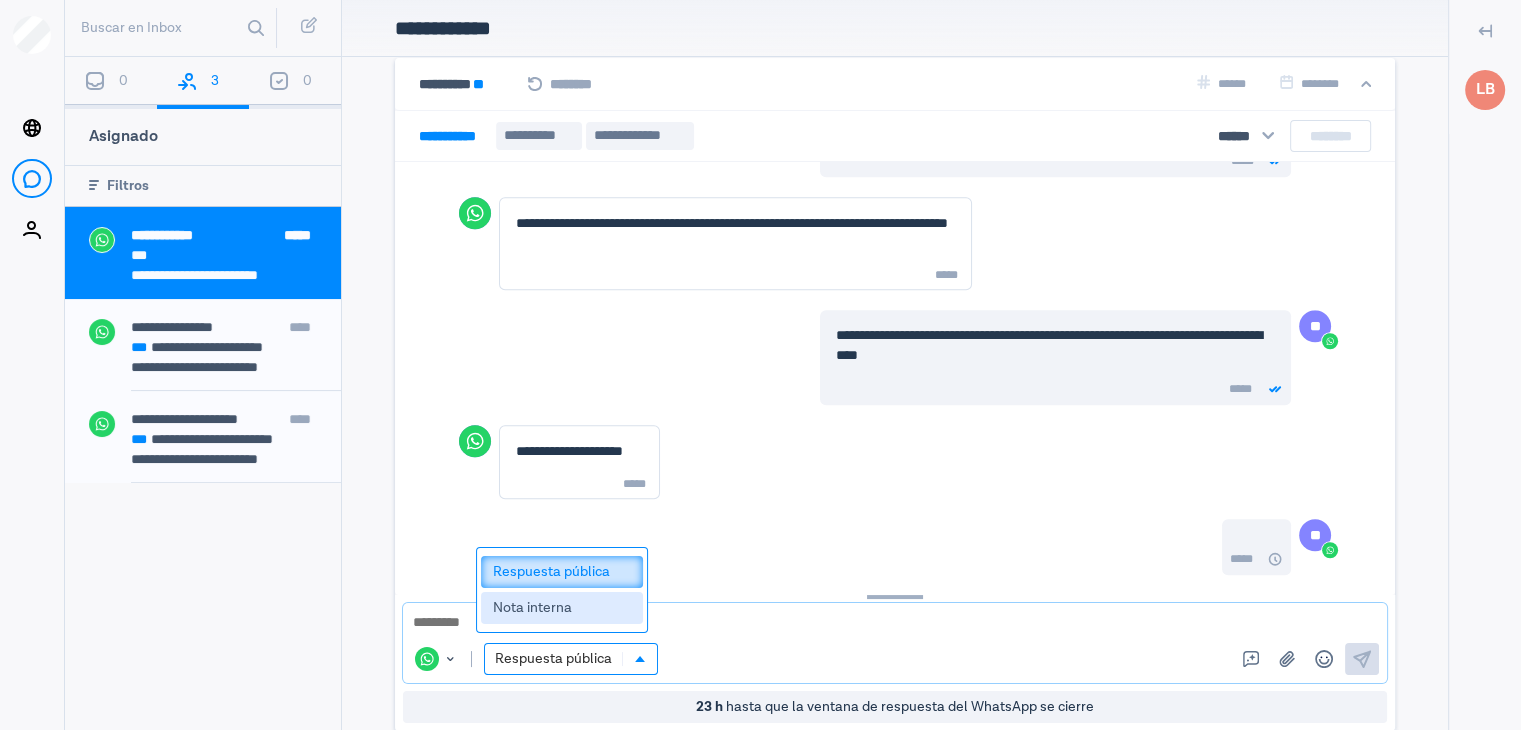 scroll, scrollTop: 1664, scrollLeft: 0, axis: vertical 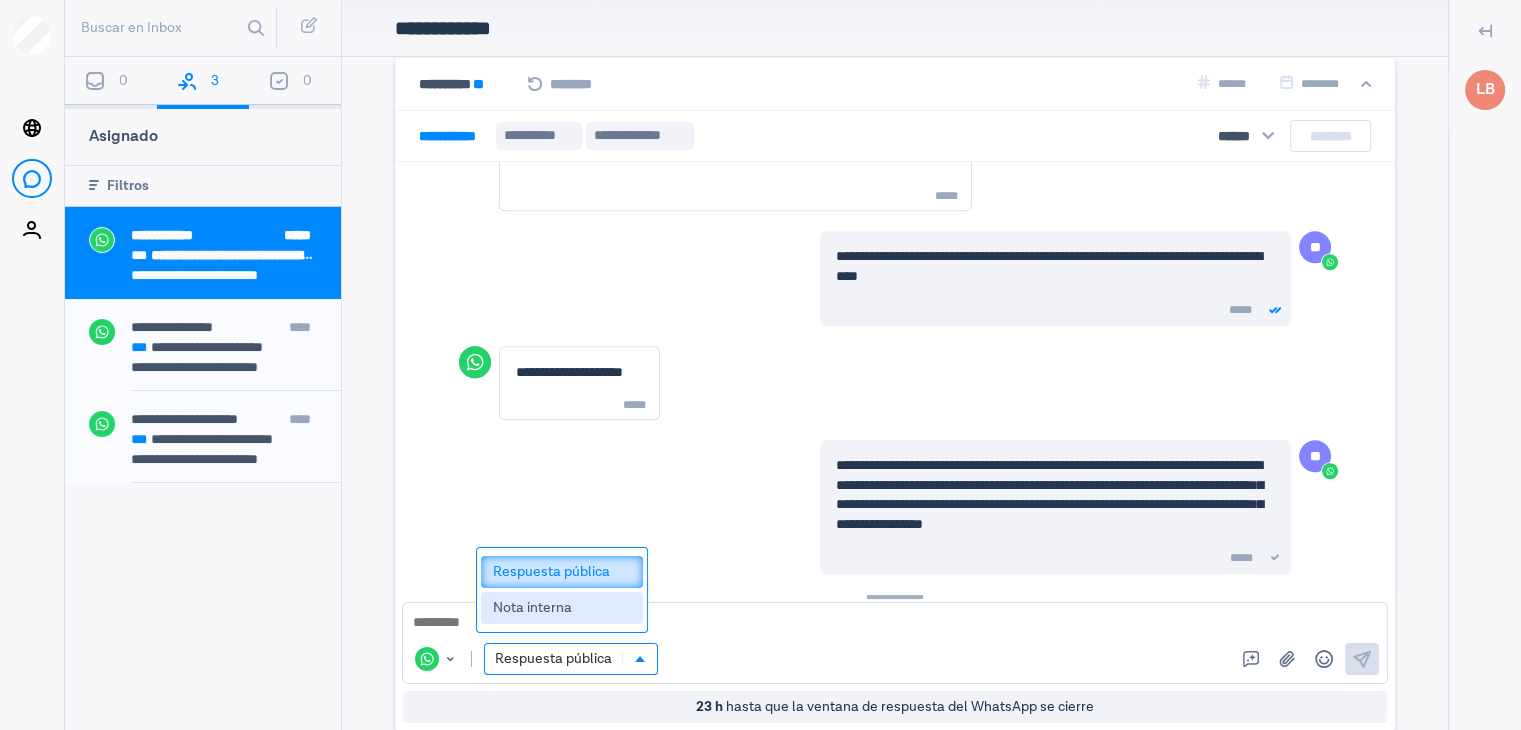 click on "WhatsApp Cambiar canal o identificador : WhatsApp option Nota interna focused, 2 of 2. 2 results available. Use Up and Down to choose options, press Enter to select the currently focused option, press Escape to exit the menu, press Tab to select the option and exit the menu. Respuesta pública Respuestas rápidas Subir archivo Emojis Envía" at bounding box center [895, 659] 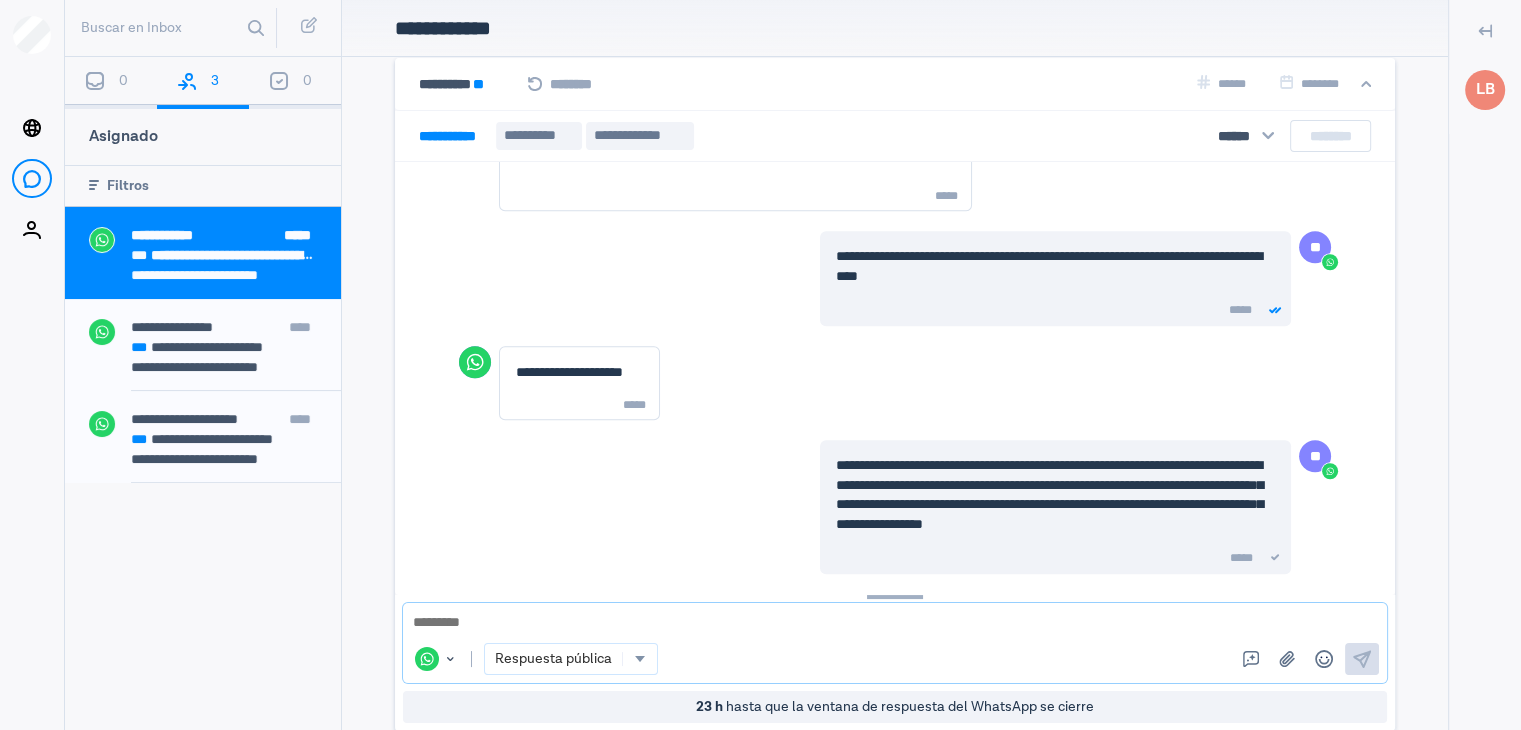 click at bounding box center (895, 623) 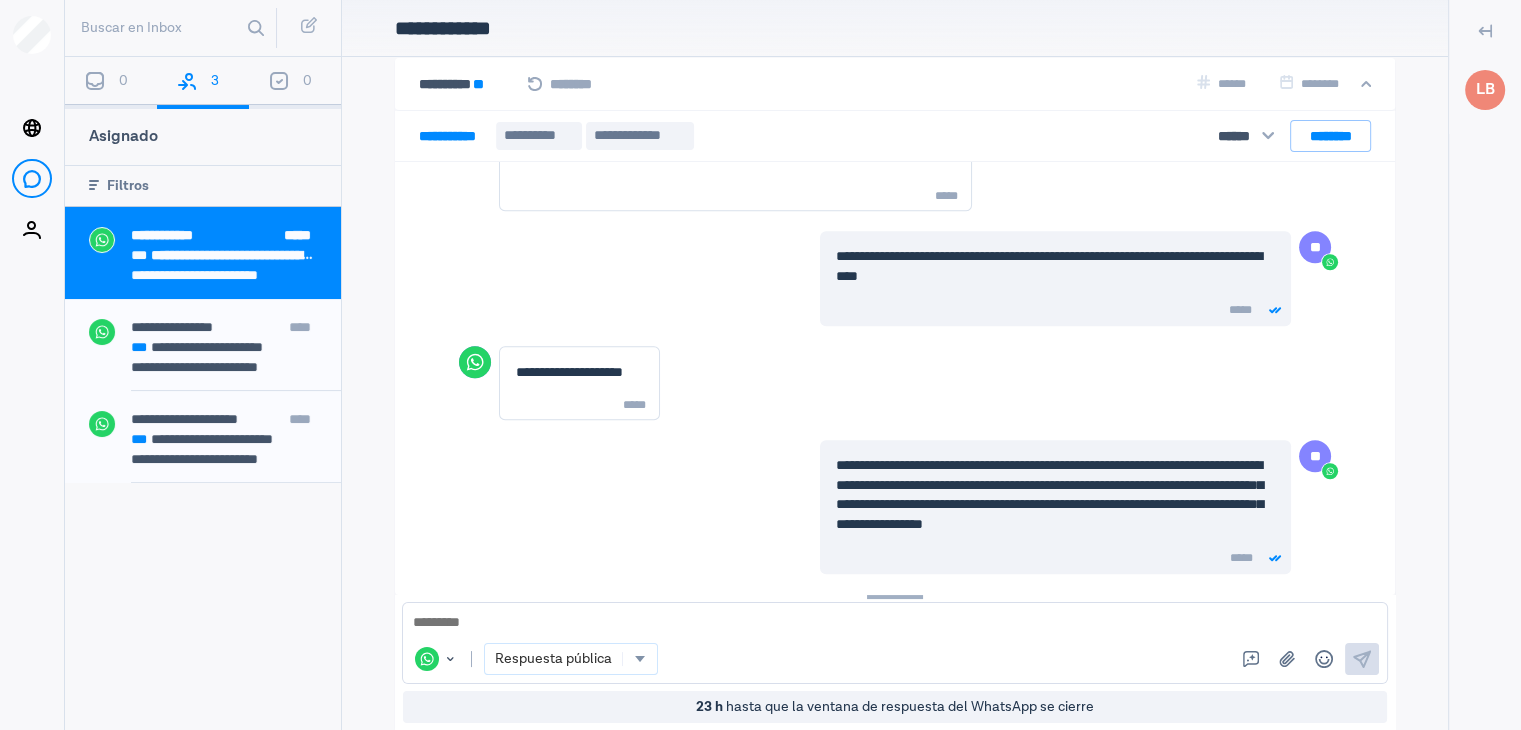 scroll, scrollTop: 1757, scrollLeft: 0, axis: vertical 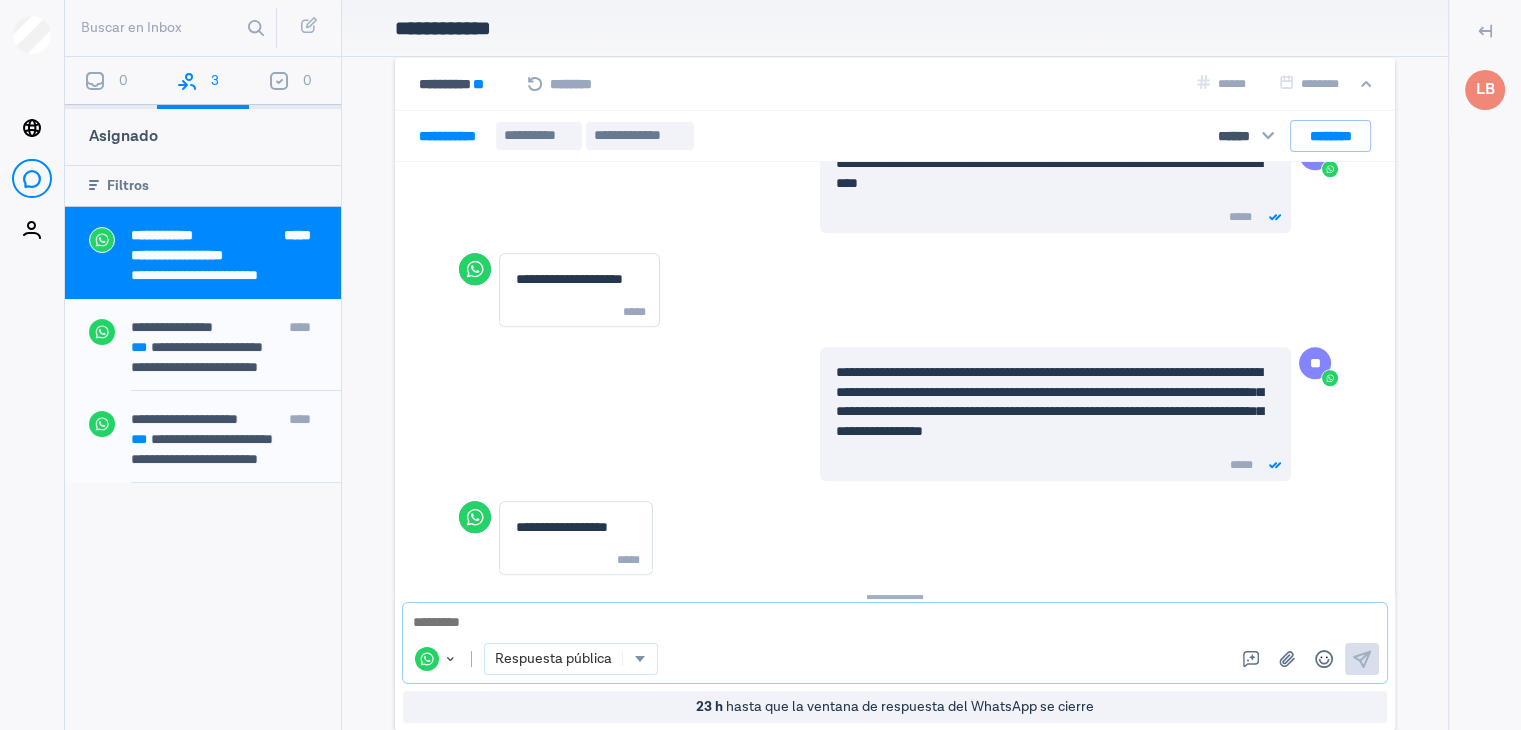 click at bounding box center [895, 623] 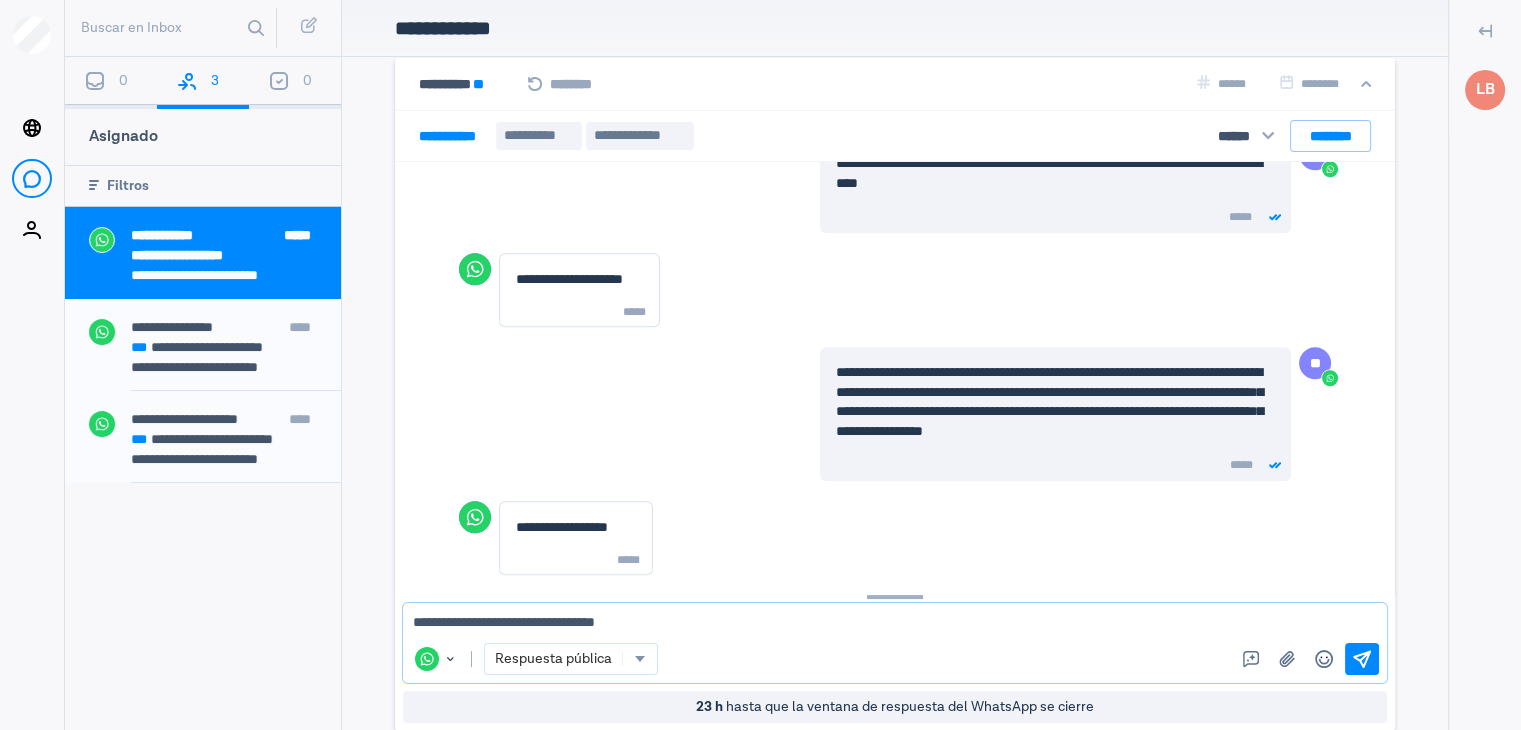 type on "**********" 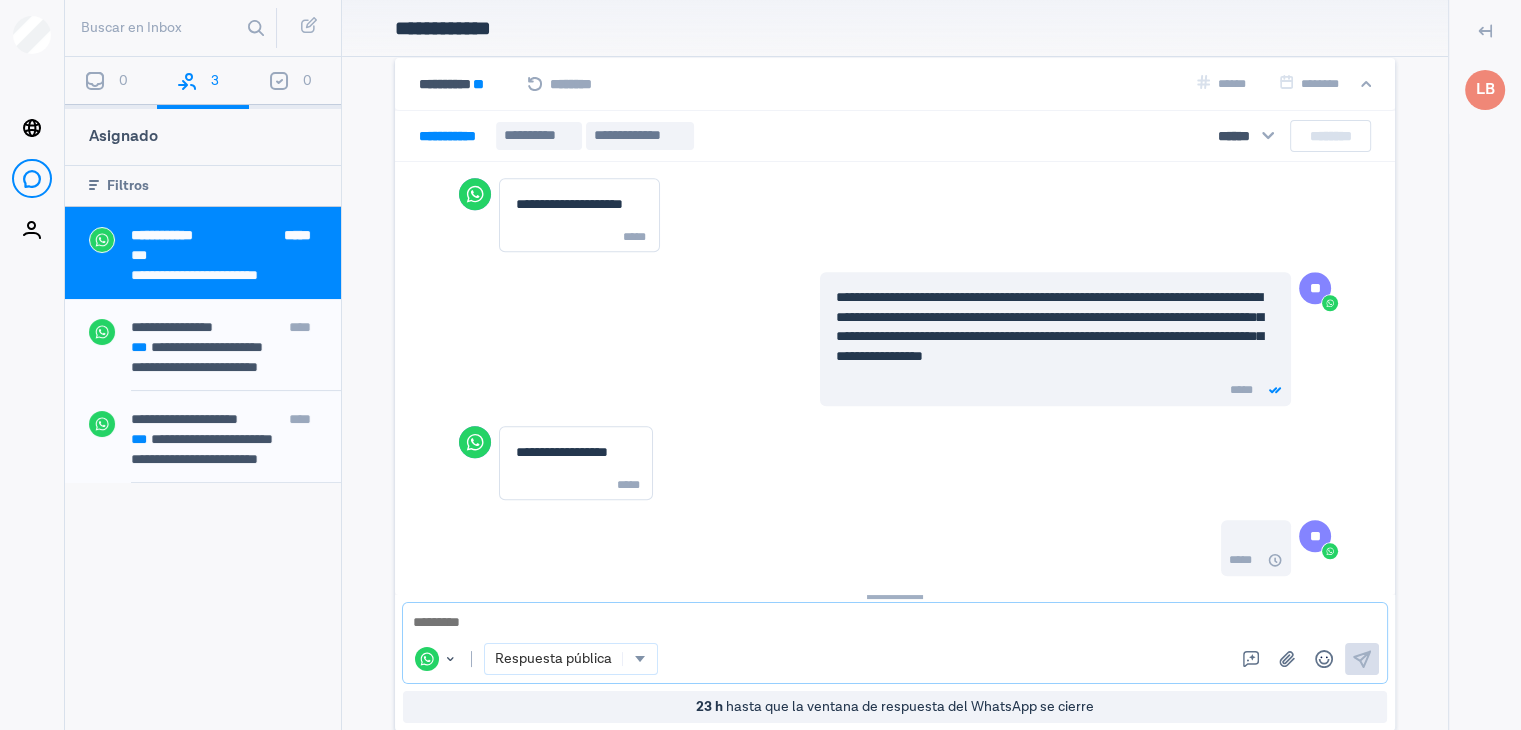 scroll, scrollTop: 1852, scrollLeft: 0, axis: vertical 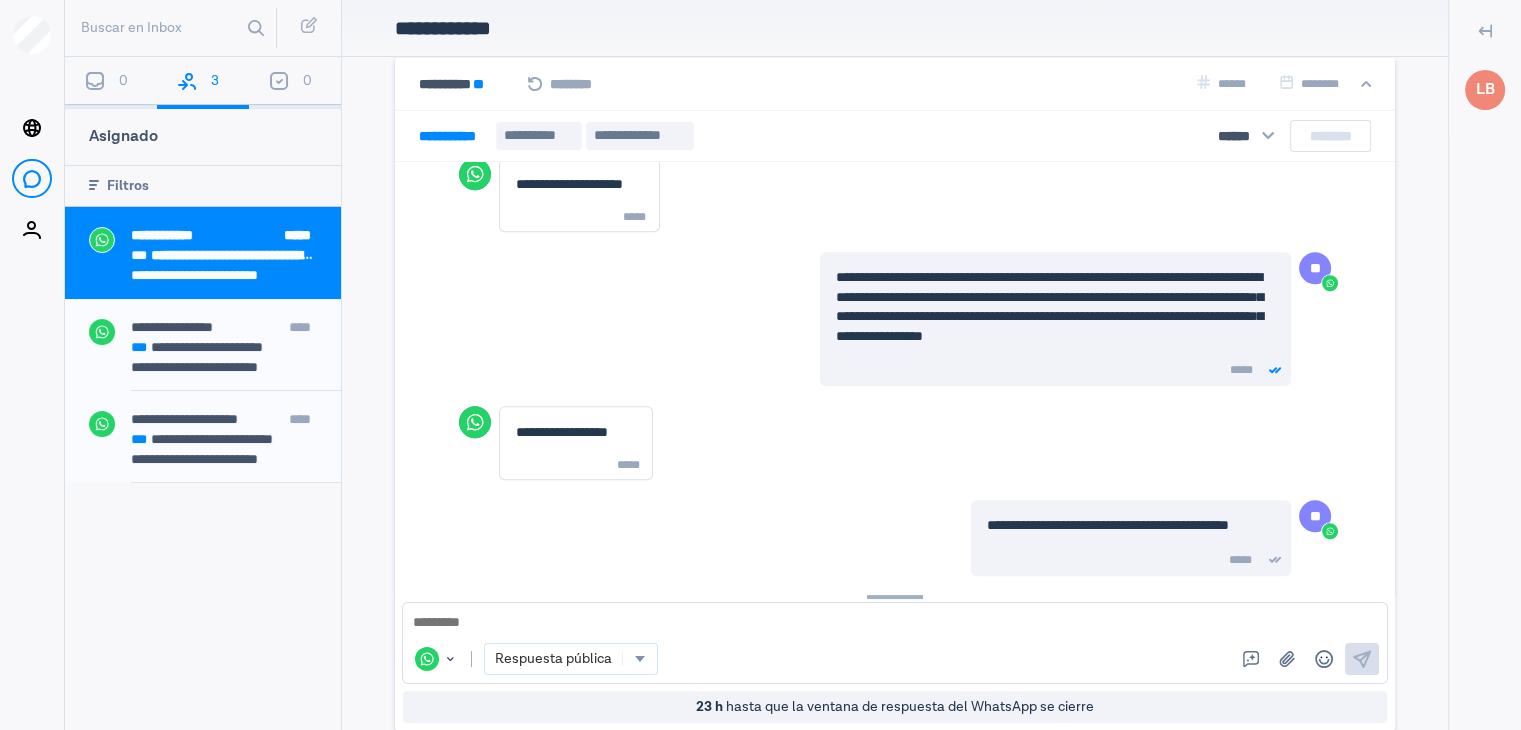click on "**********" at bounding box center (859, 443) 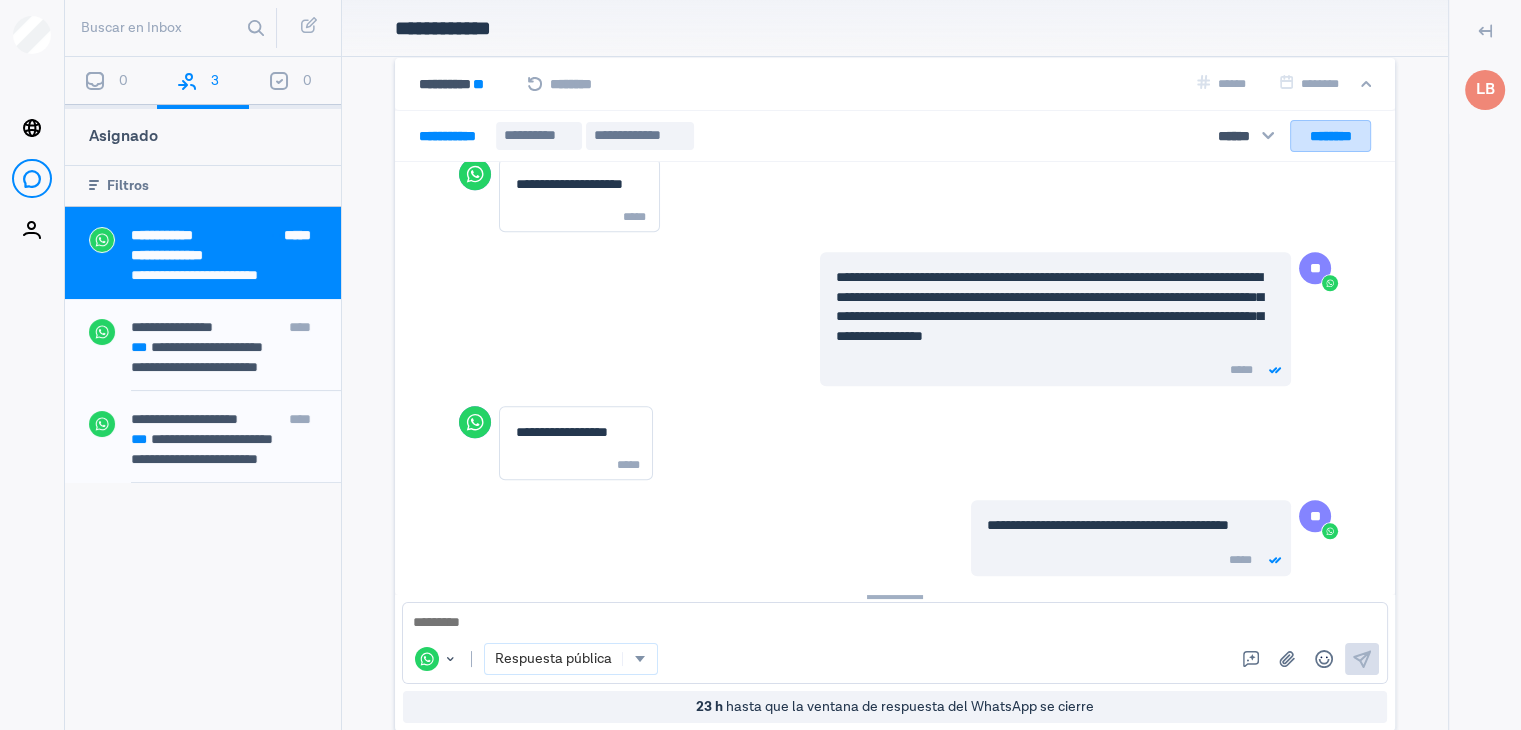 click on "********" at bounding box center (1330, 136) 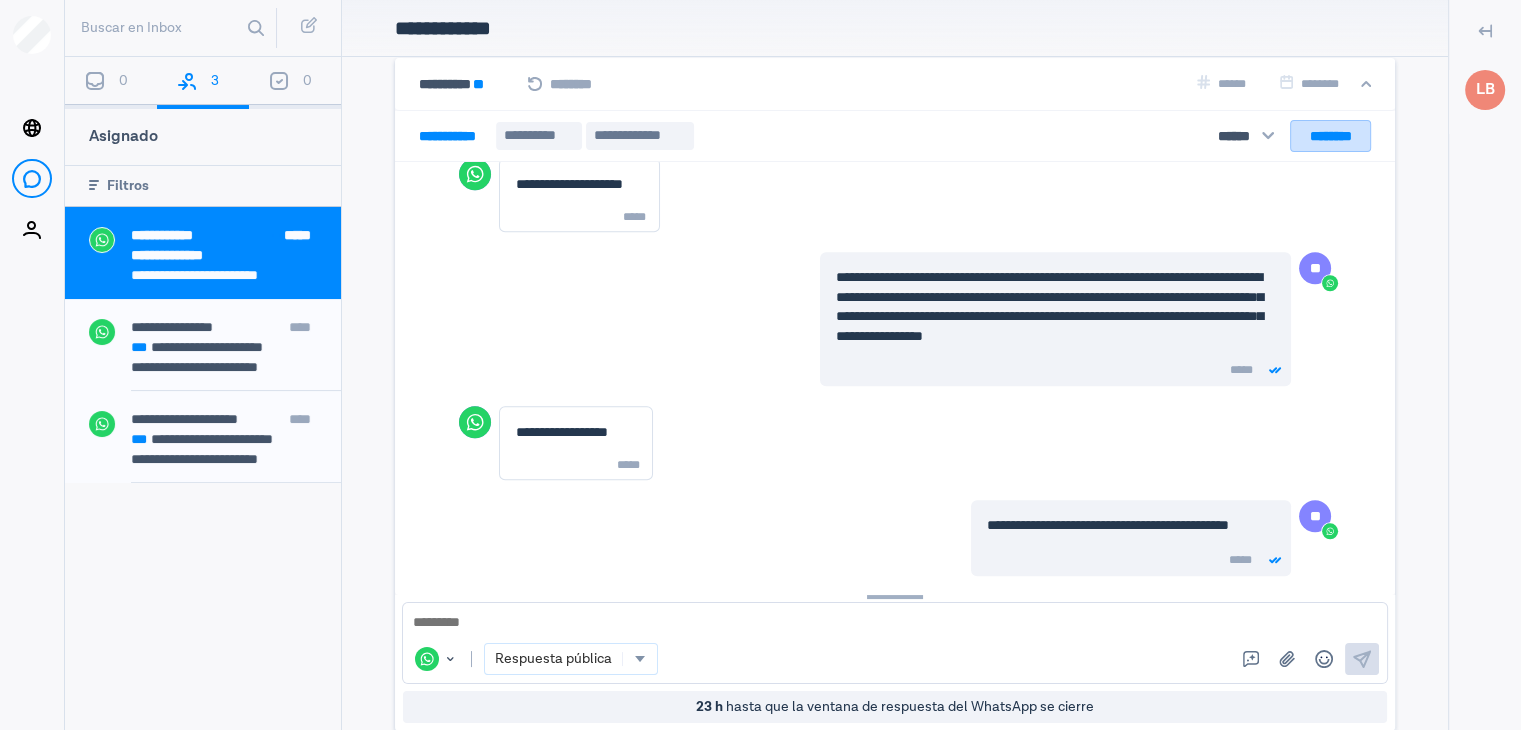 scroll, scrollTop: 1811, scrollLeft: 0, axis: vertical 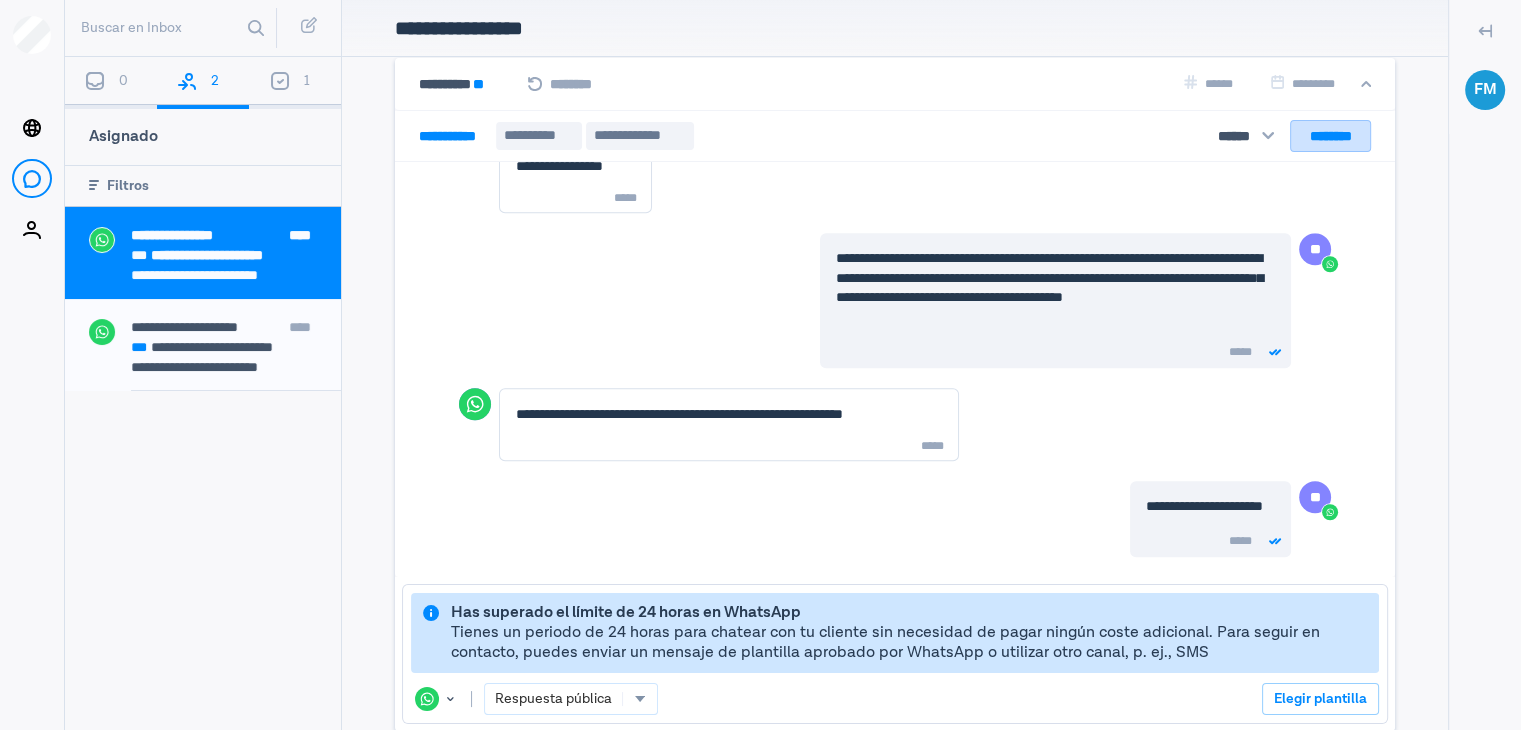 click on "********" at bounding box center (1330, 136) 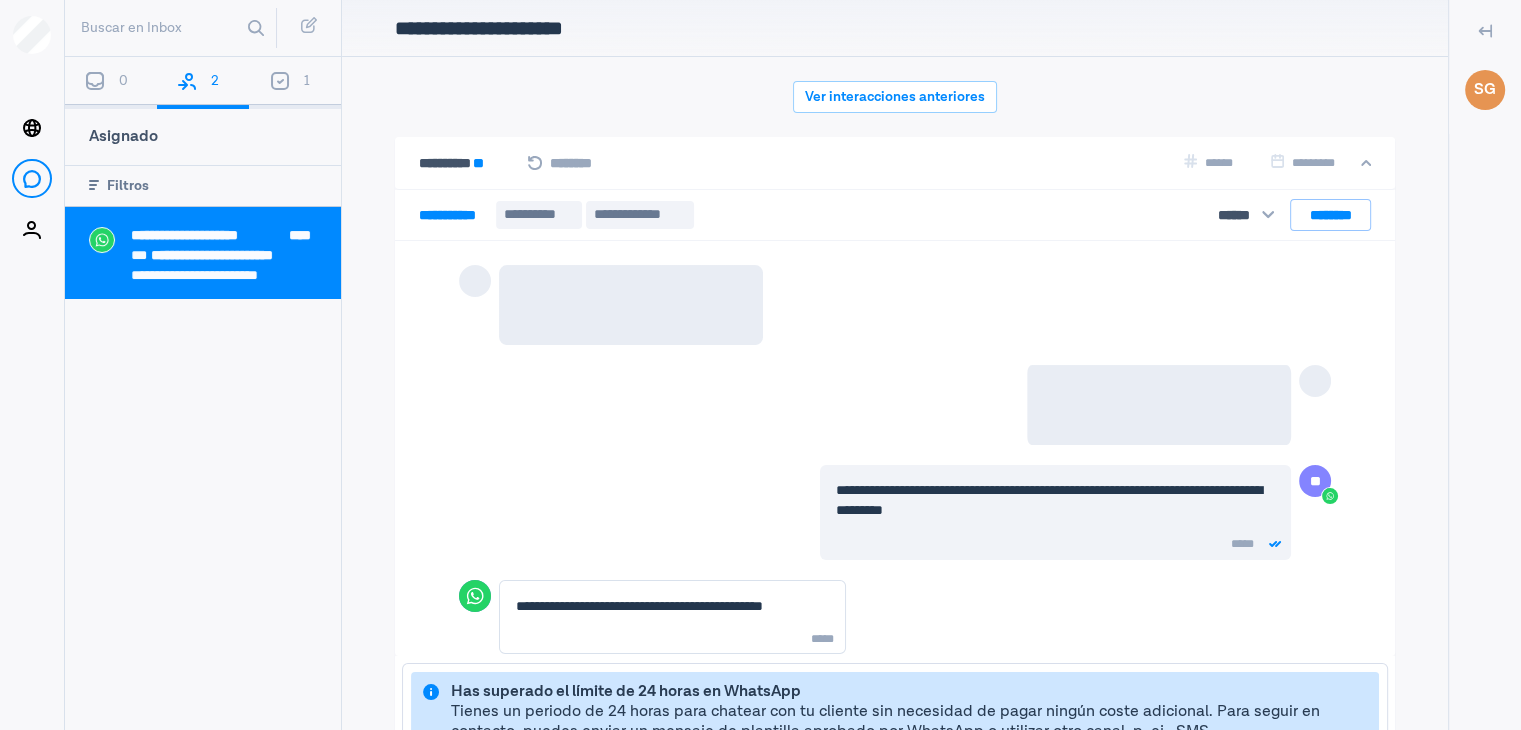 scroll, scrollTop: 79, scrollLeft: 0, axis: vertical 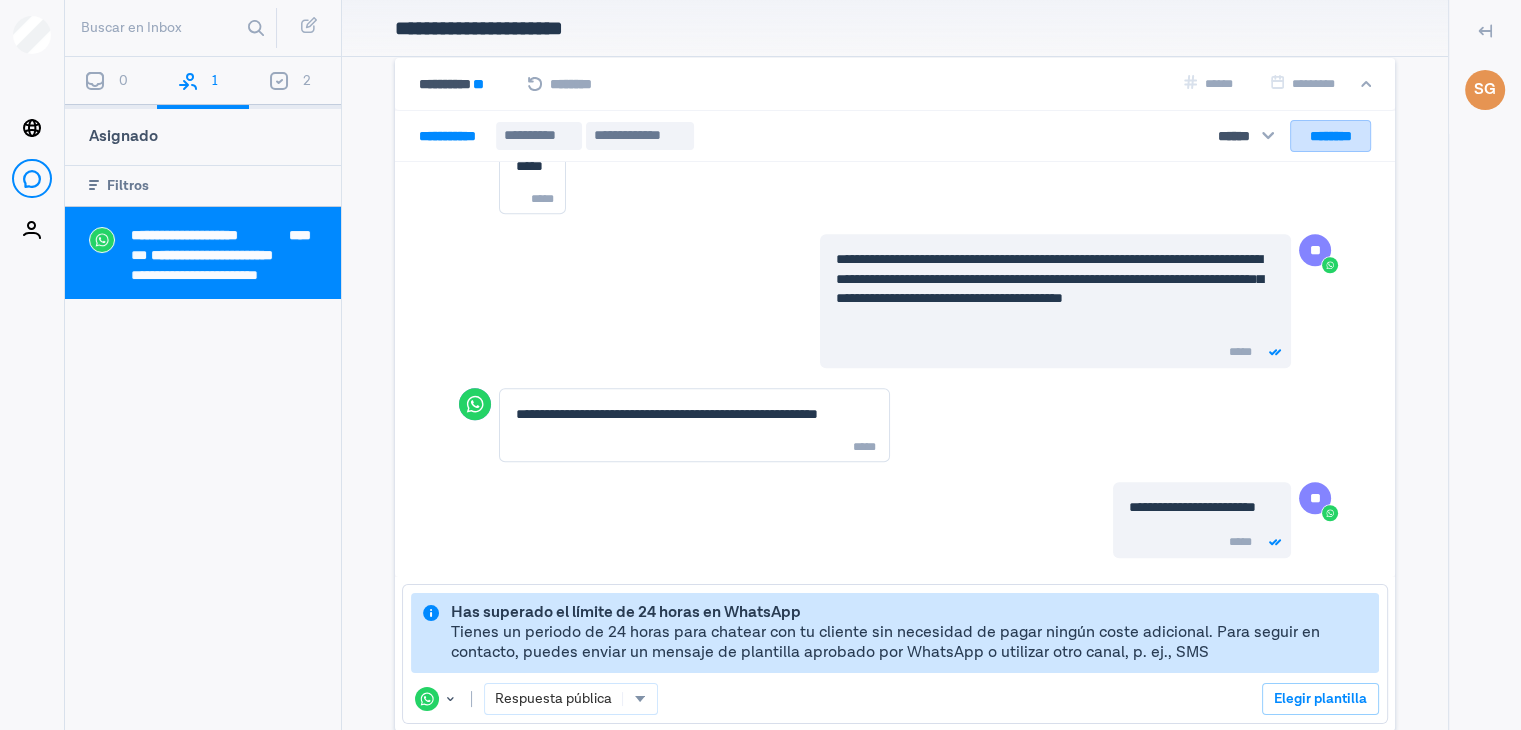 click on "********" at bounding box center (1330, 136) 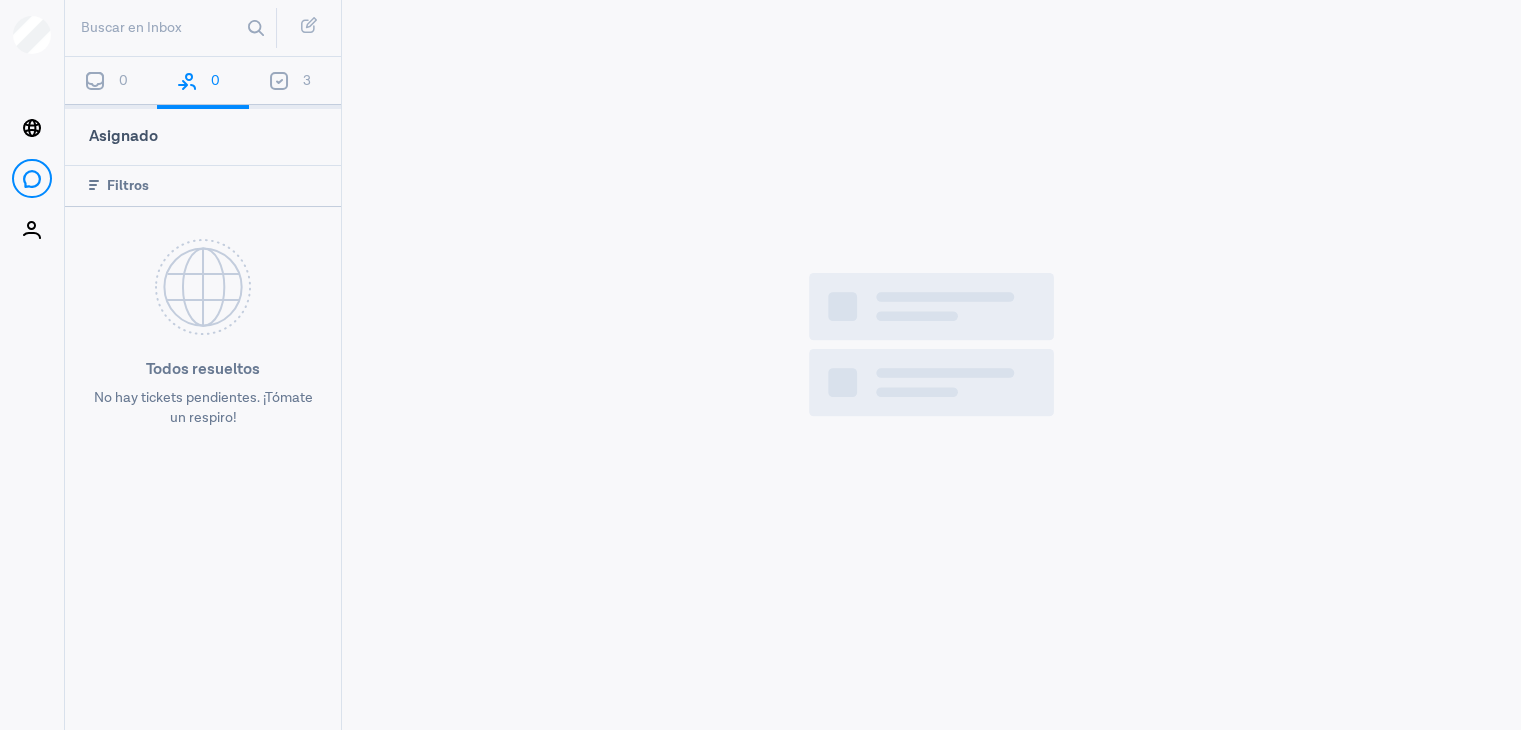 click on "3" at bounding box center (295, 83) 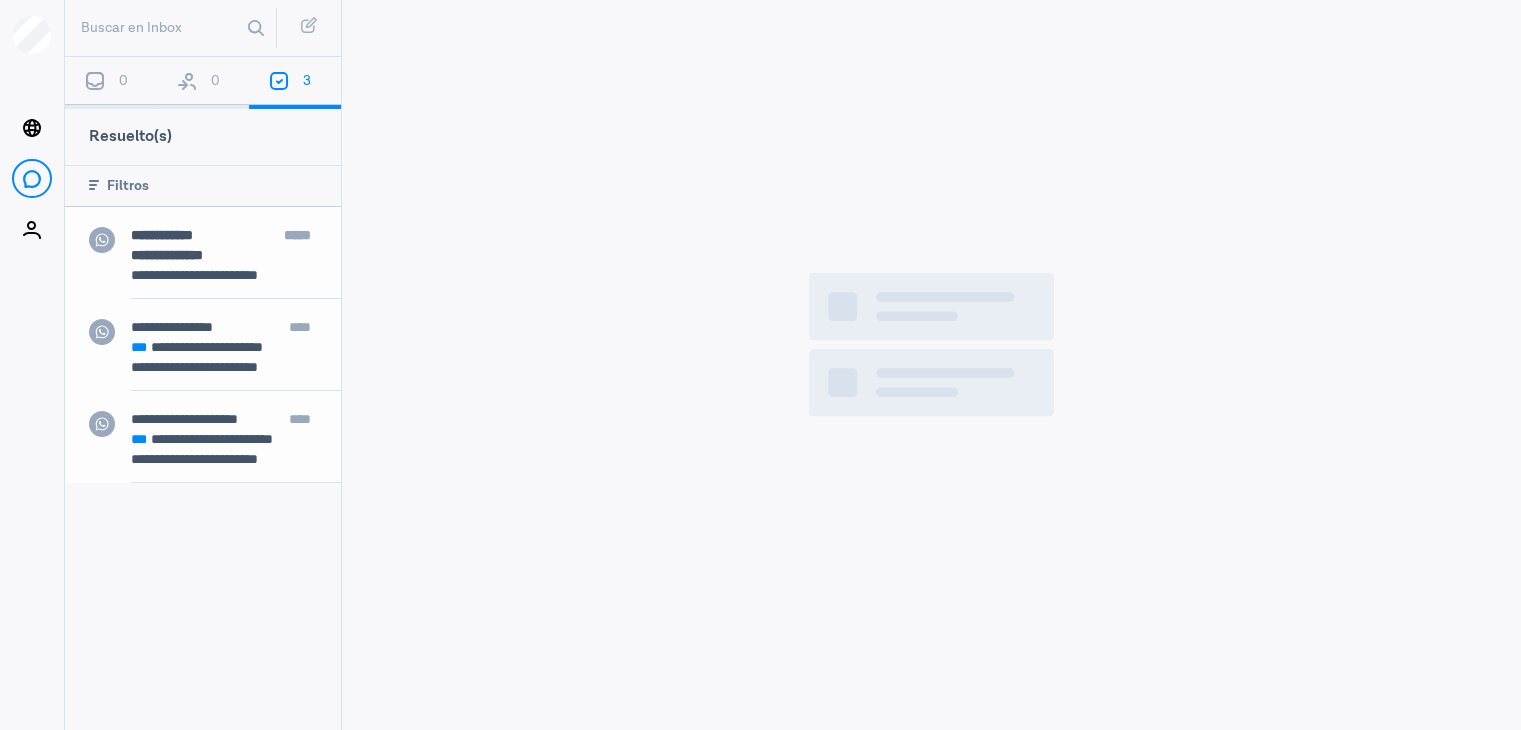 click at bounding box center [95, 81] 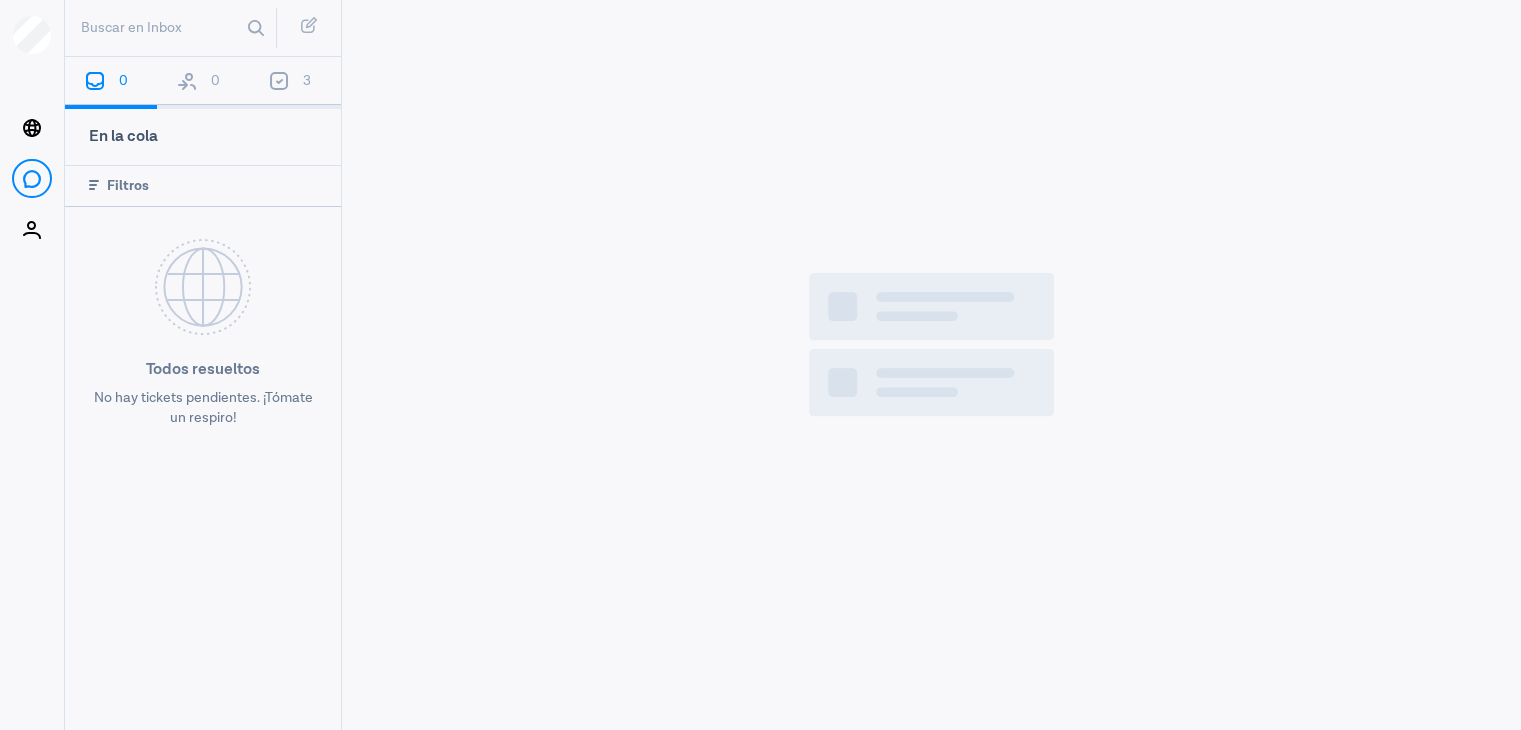 scroll, scrollTop: 0, scrollLeft: 0, axis: both 